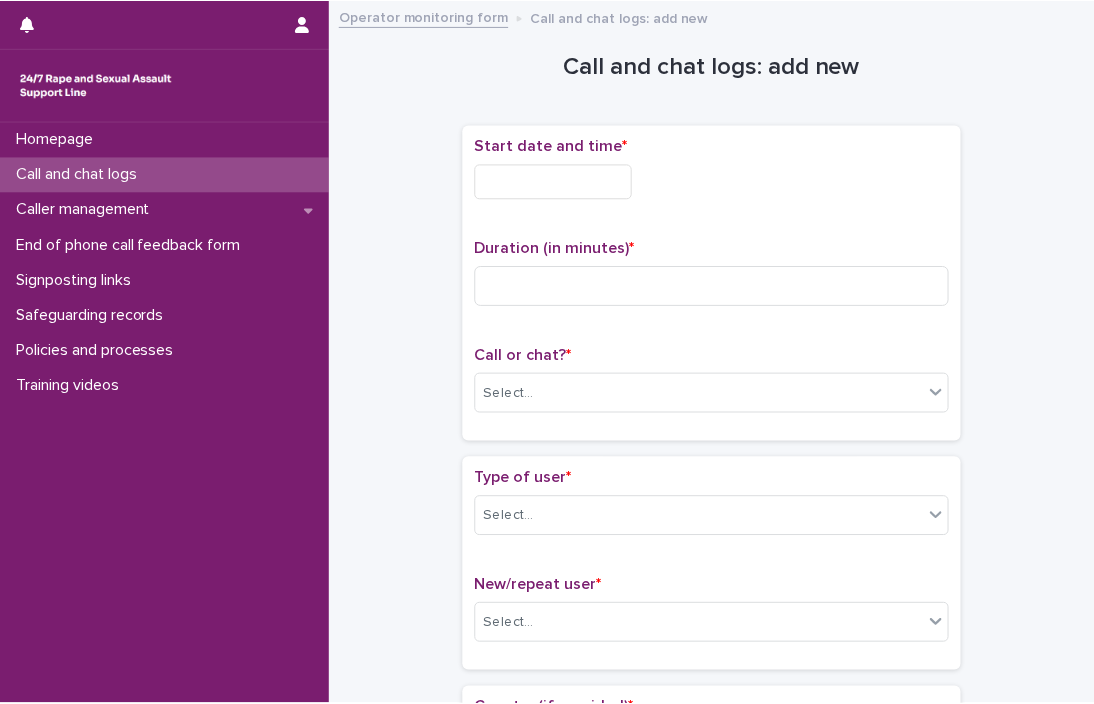 scroll, scrollTop: 0, scrollLeft: 0, axis: both 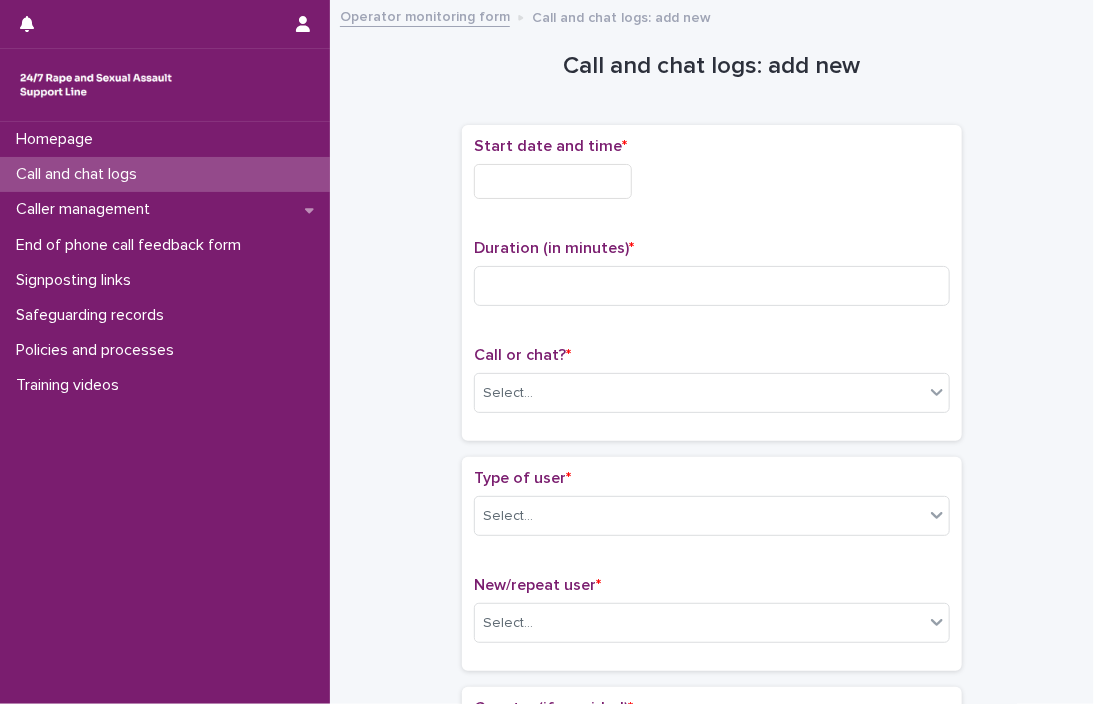 click at bounding box center (553, 181) 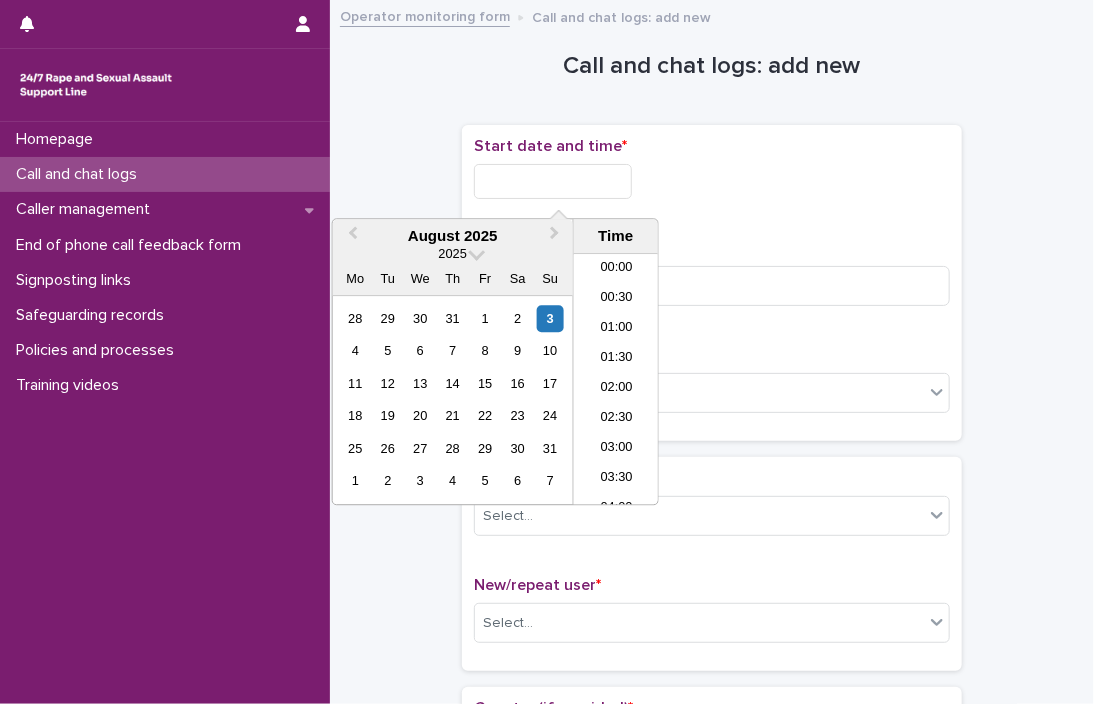 scroll, scrollTop: 340, scrollLeft: 0, axis: vertical 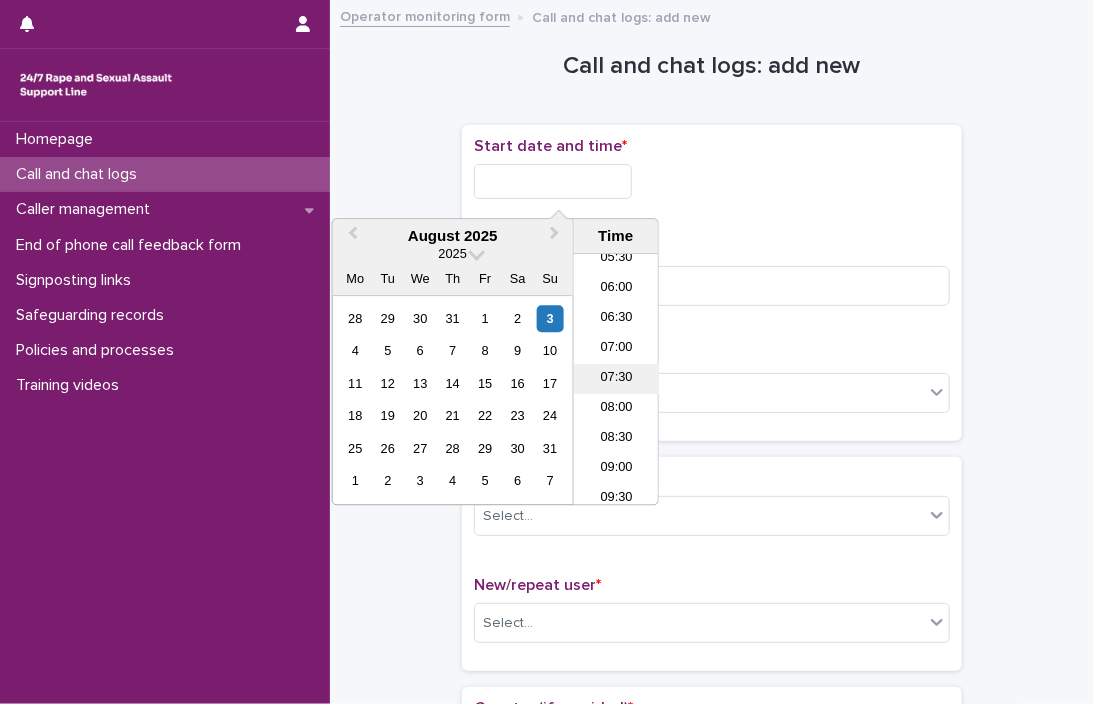 click on "07:30" at bounding box center [616, 380] 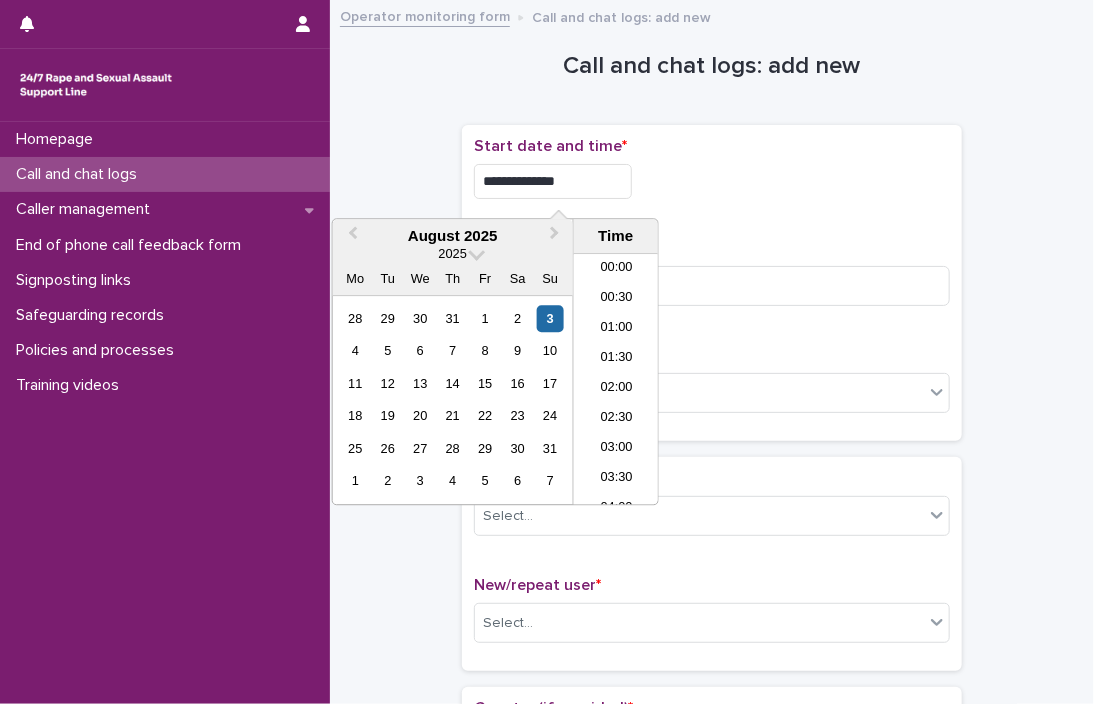click on "**********" at bounding box center (553, 181) 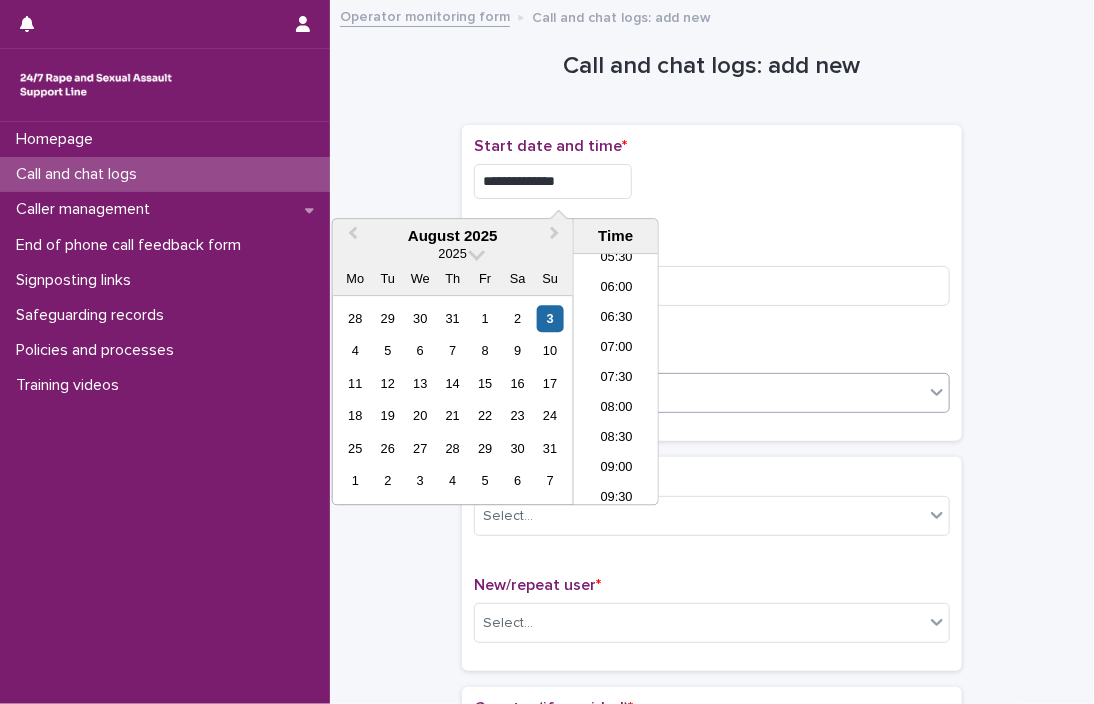 type on "**********" 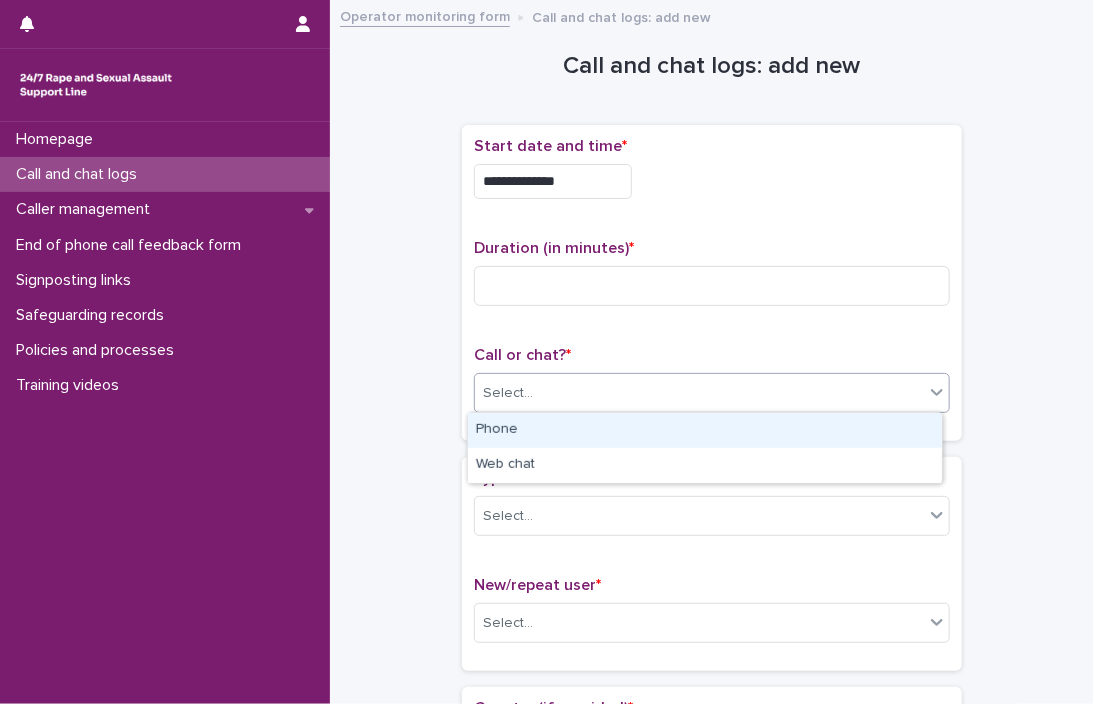click on "Select..." at bounding box center (699, 393) 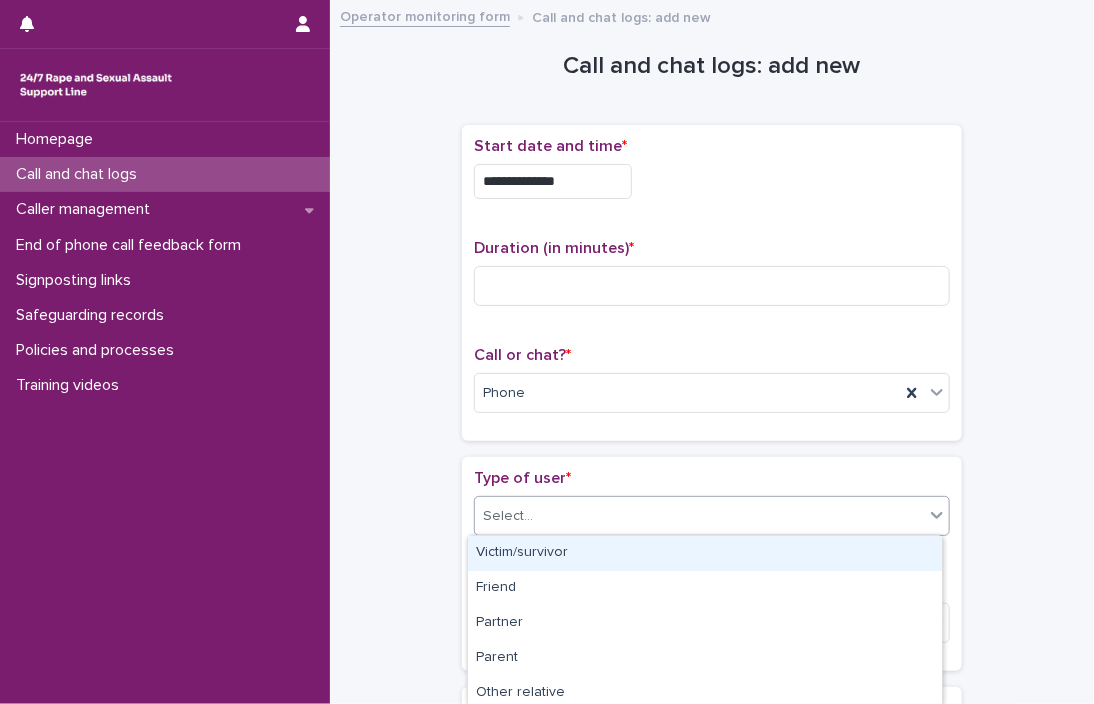 click on "Select..." at bounding box center (699, 516) 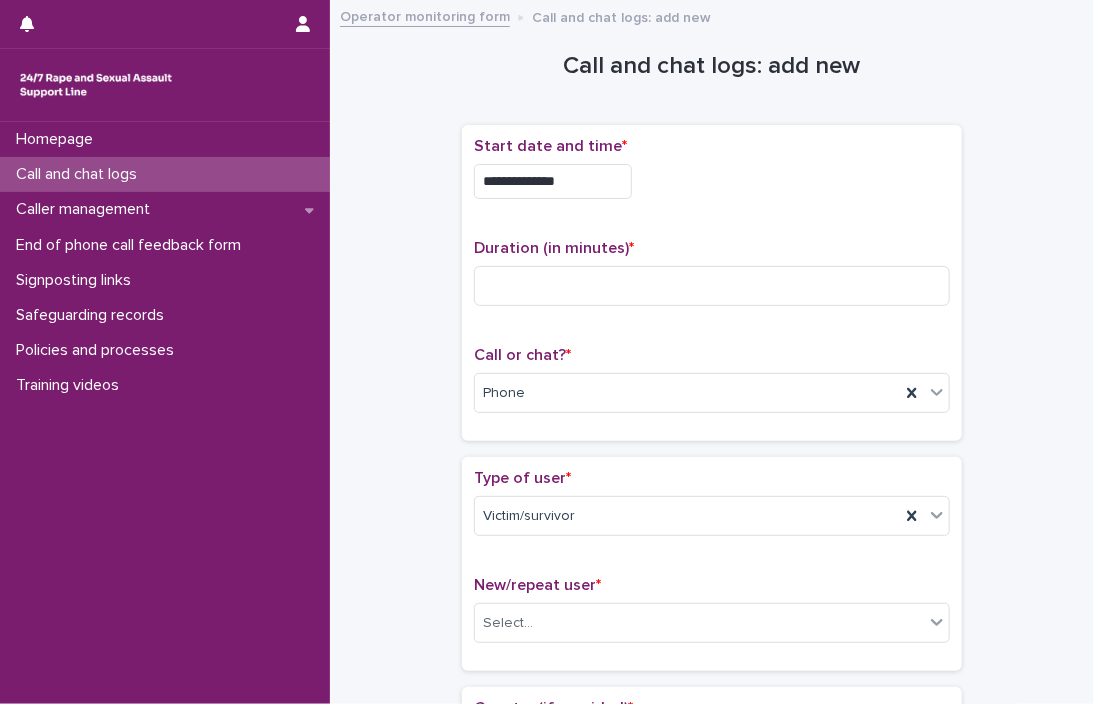 click on "**********" at bounding box center (712, 181) 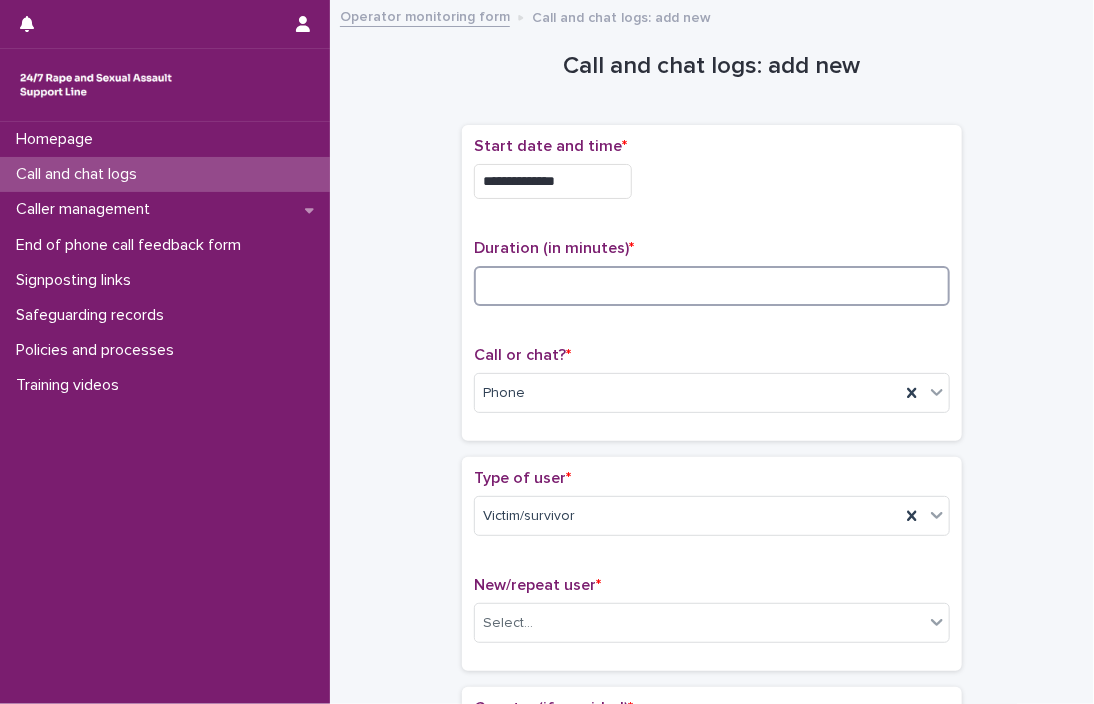 click at bounding box center (712, 286) 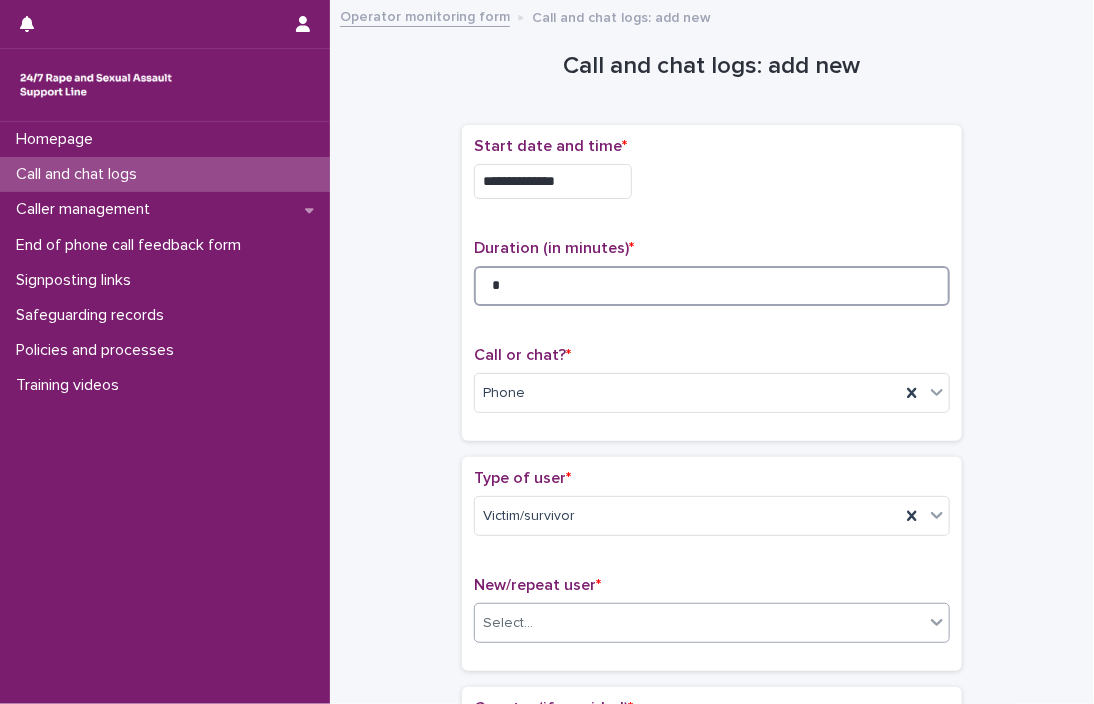 type on "*" 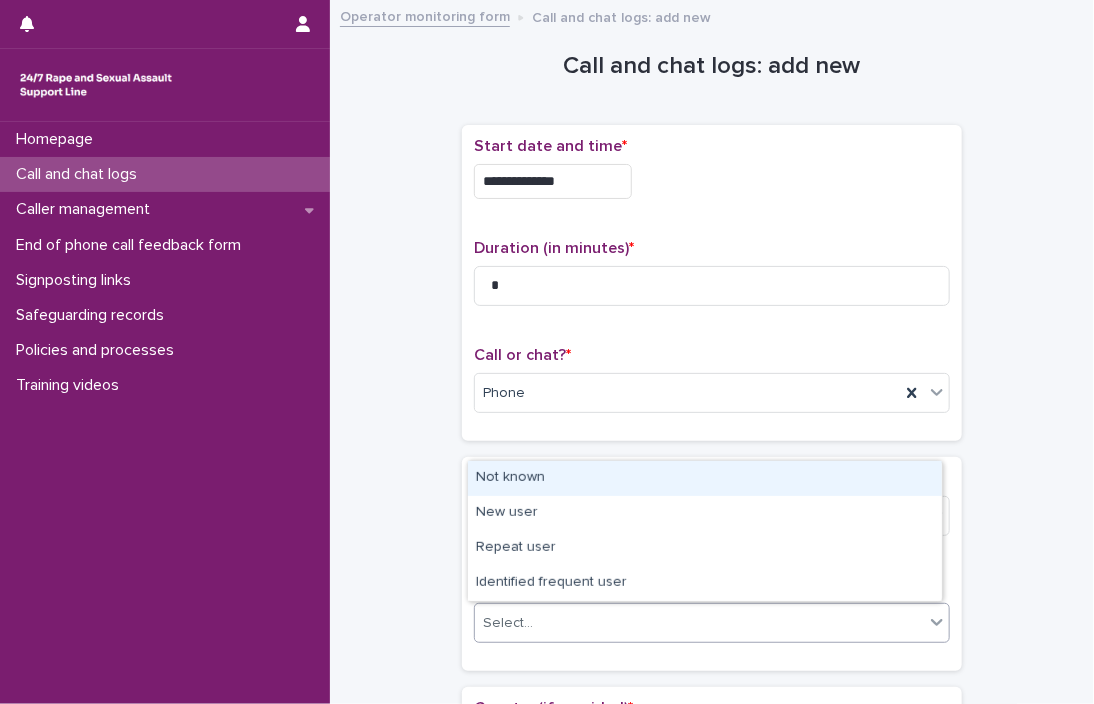 click on "Select..." at bounding box center [699, 623] 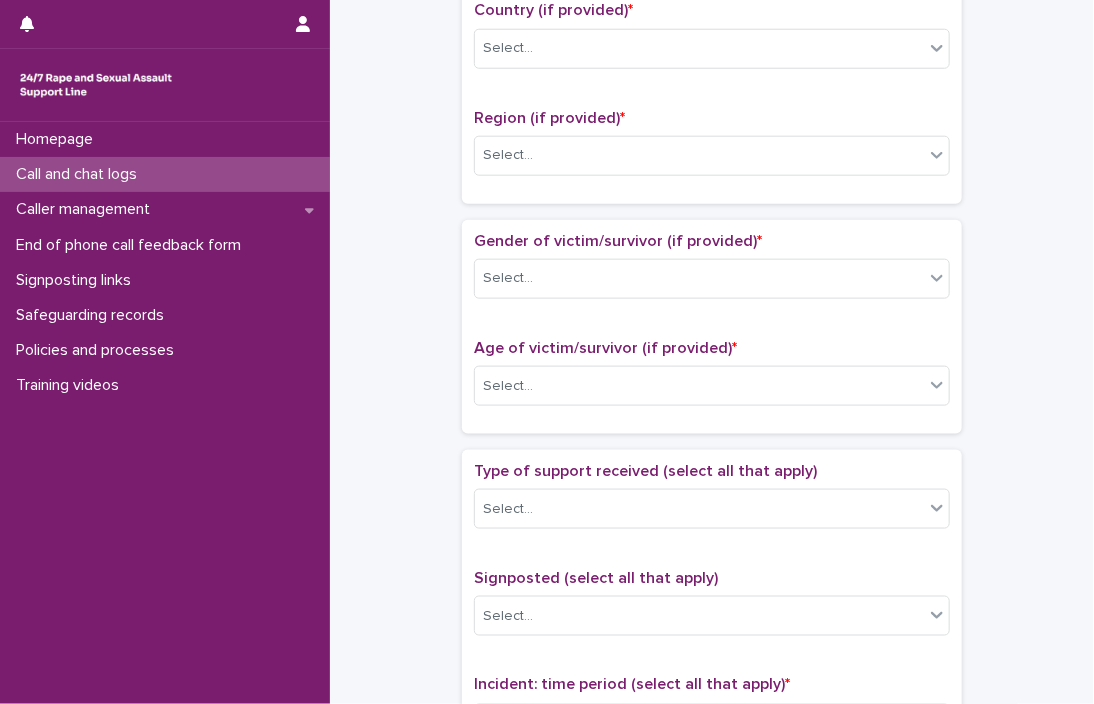 scroll, scrollTop: 704, scrollLeft: 0, axis: vertical 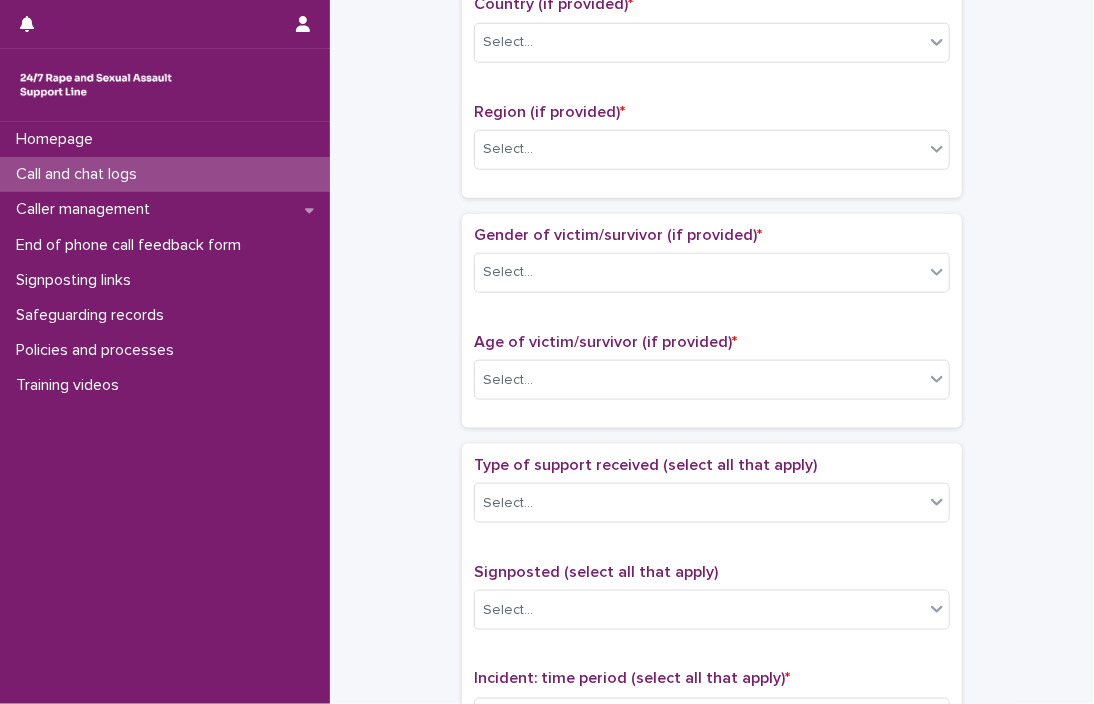 click on "Country (if provided) * Select..." at bounding box center (712, 36) 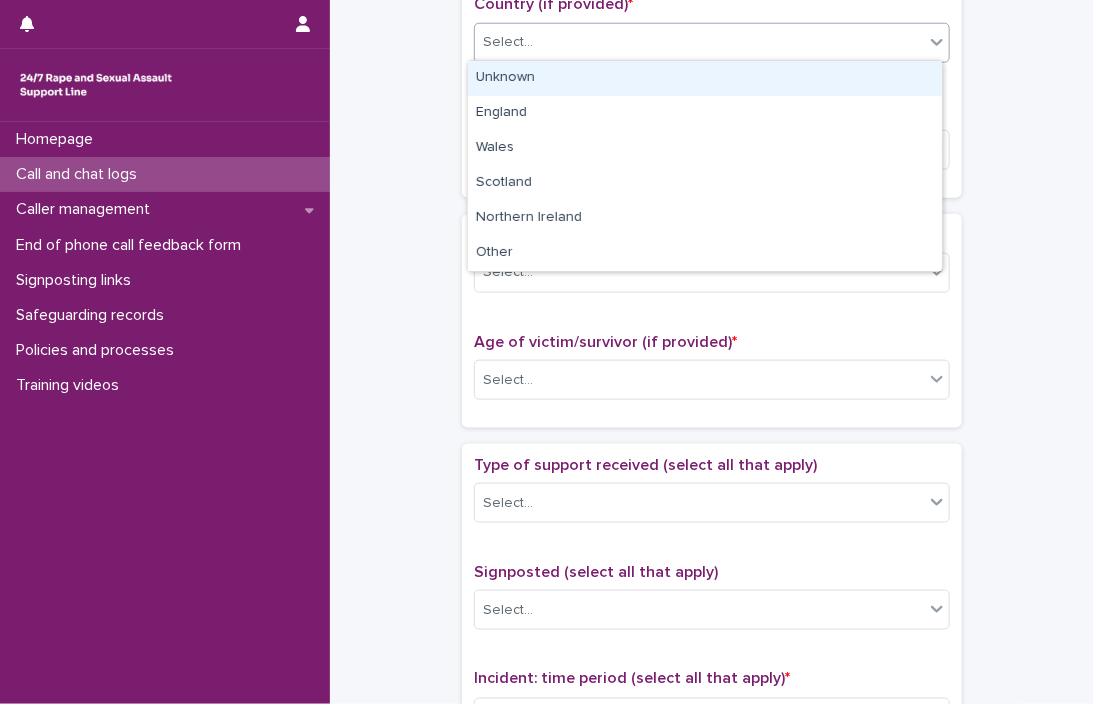 click on "Select..." at bounding box center (712, 43) 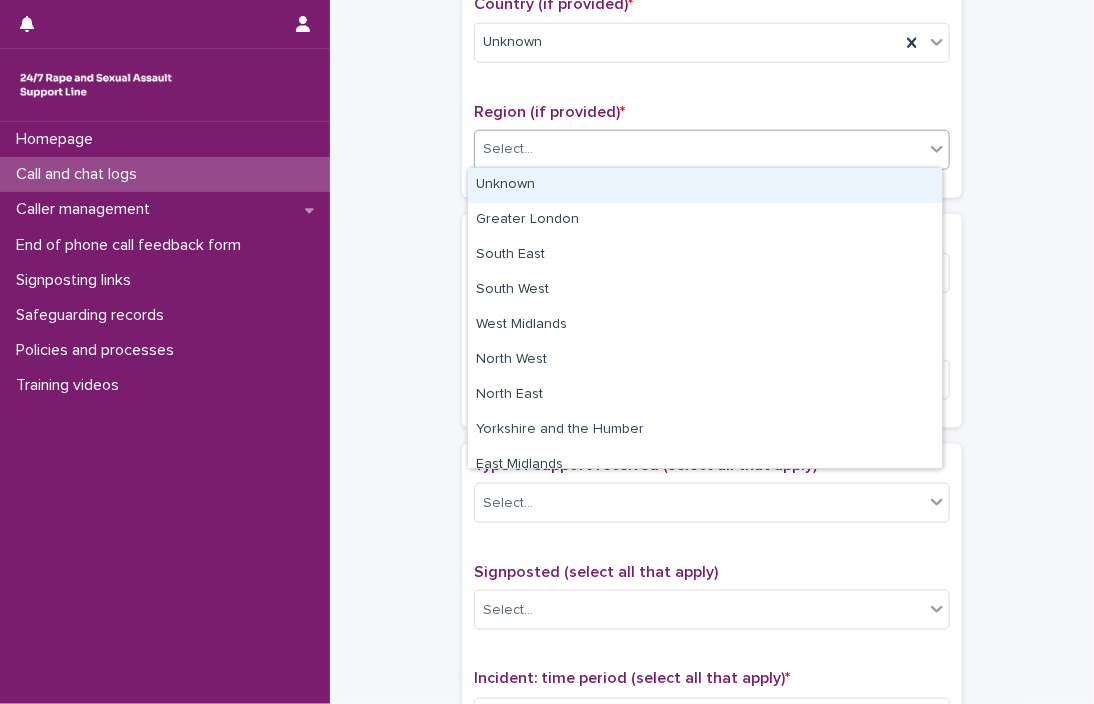 click on "Select..." at bounding box center [699, 149] 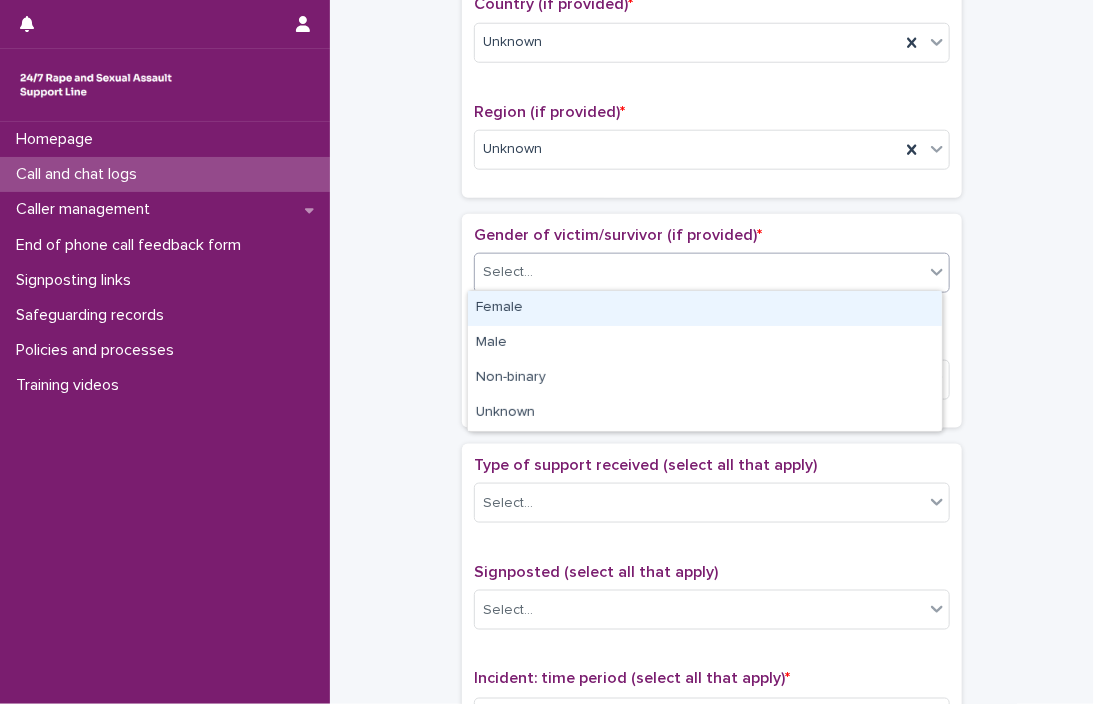 click on "Select..." at bounding box center (699, 272) 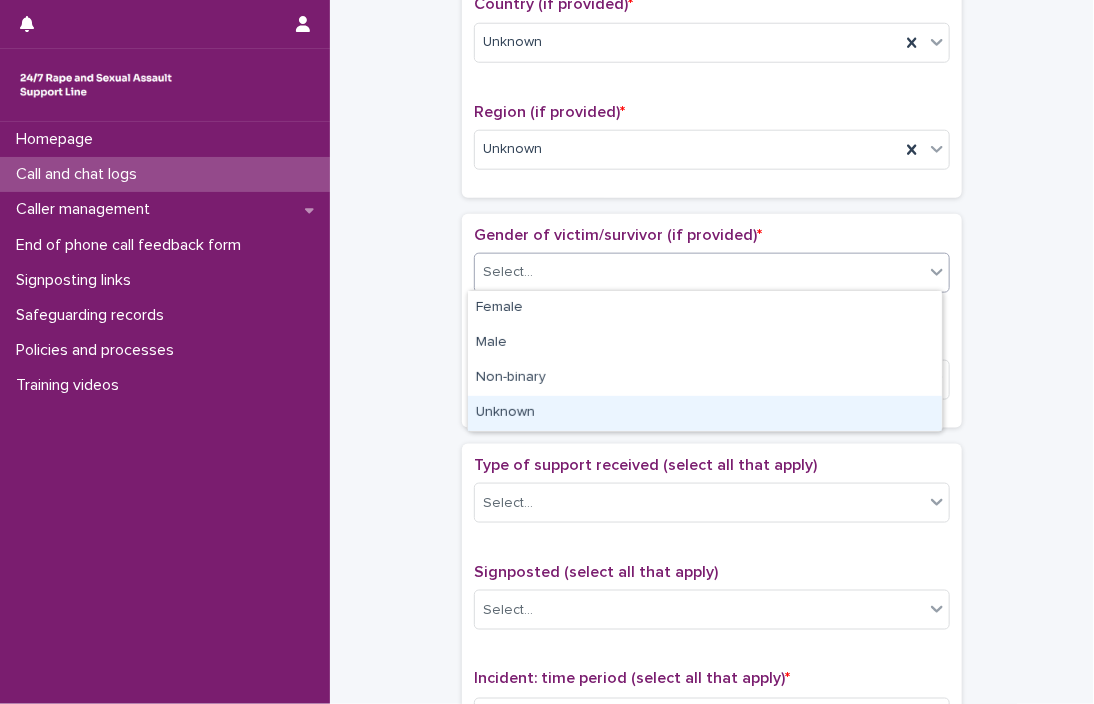 click on "Unknown" at bounding box center (705, 413) 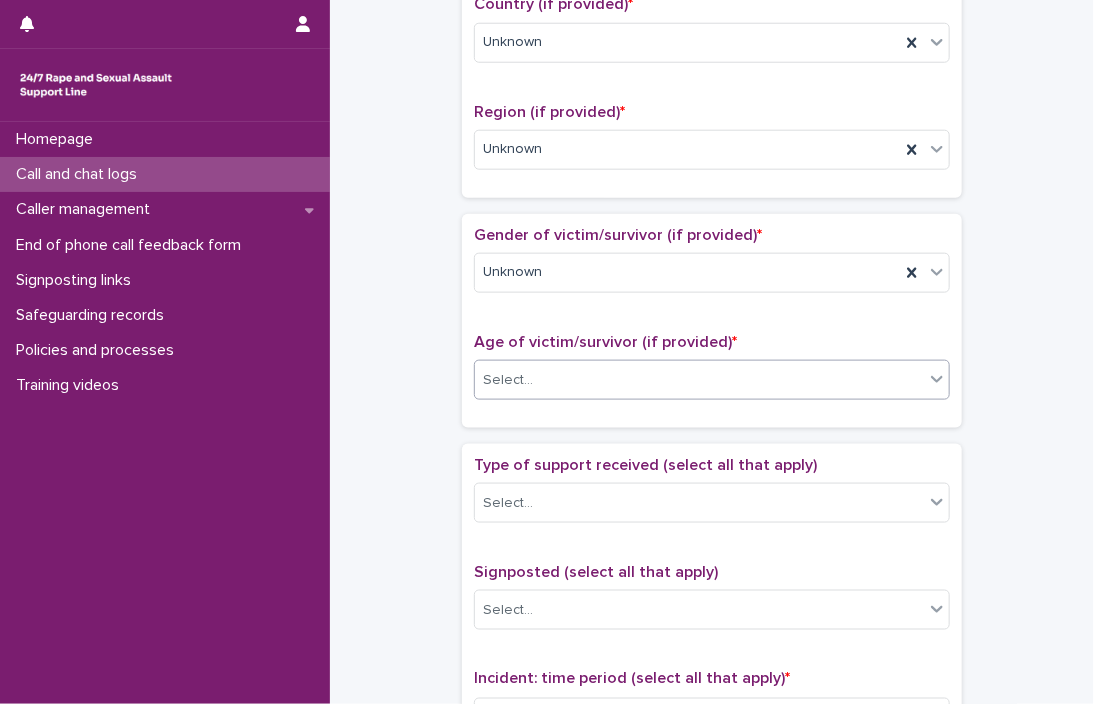 drag, startPoint x: 560, startPoint y: 355, endPoint x: 556, endPoint y: 369, distance: 14.56022 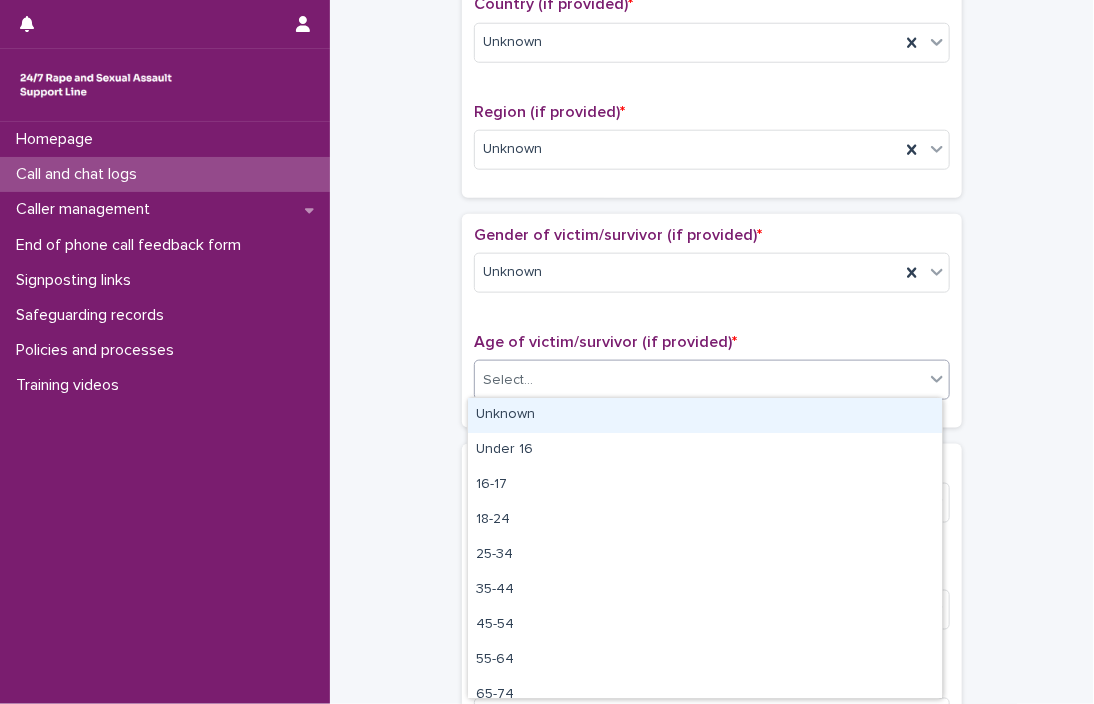 click on "Select..." at bounding box center (699, 380) 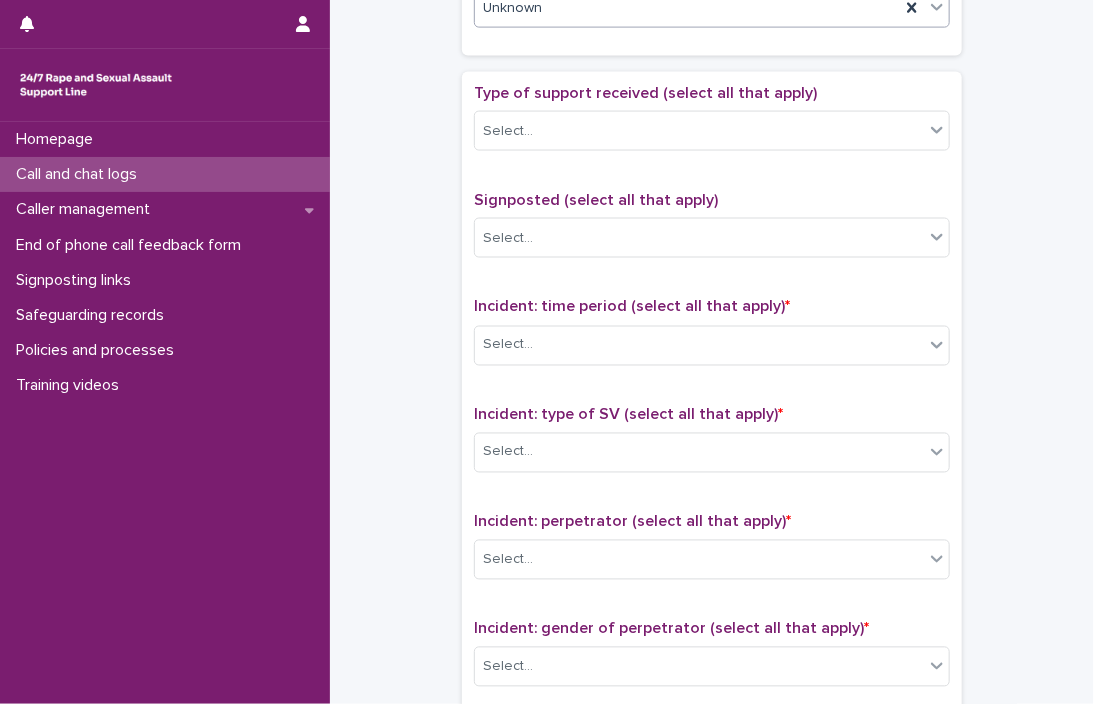 scroll, scrollTop: 1164, scrollLeft: 0, axis: vertical 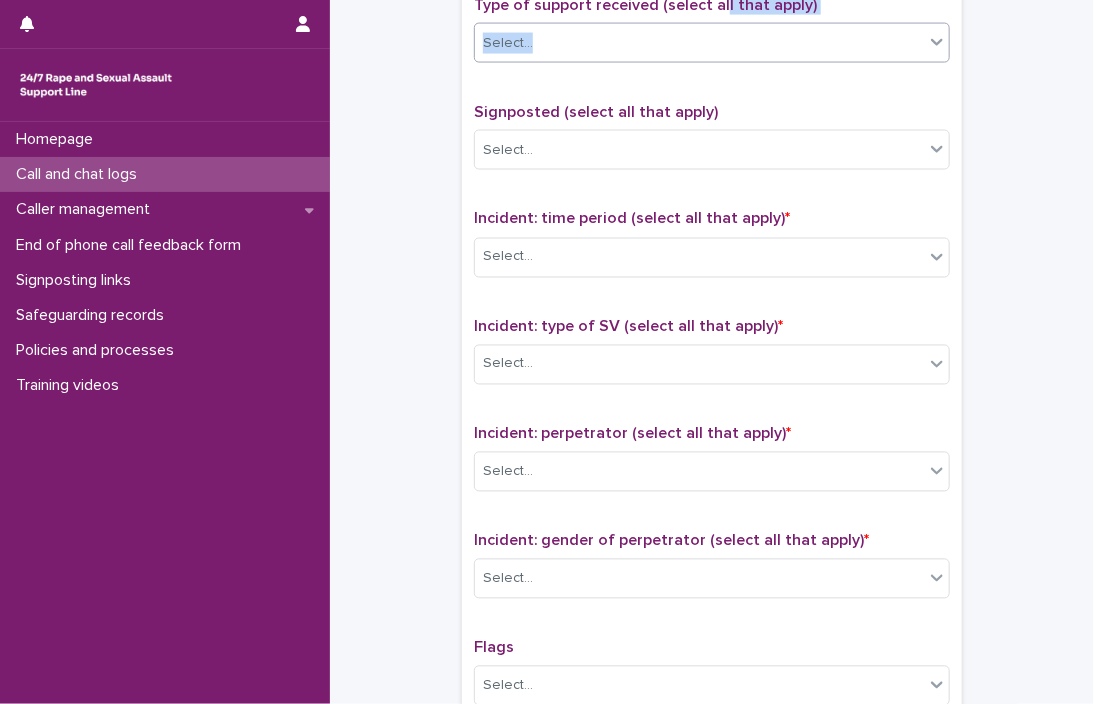 drag, startPoint x: 713, startPoint y: 10, endPoint x: 692, endPoint y: 39, distance: 35.805027 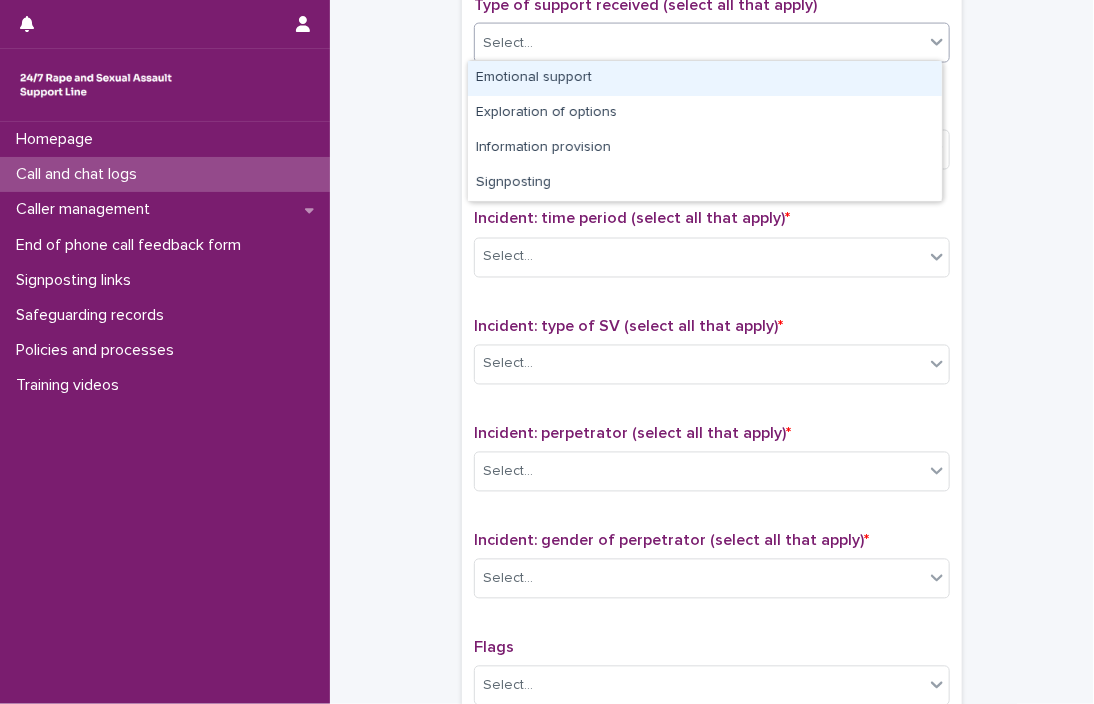 click on "Select..." at bounding box center [699, 43] 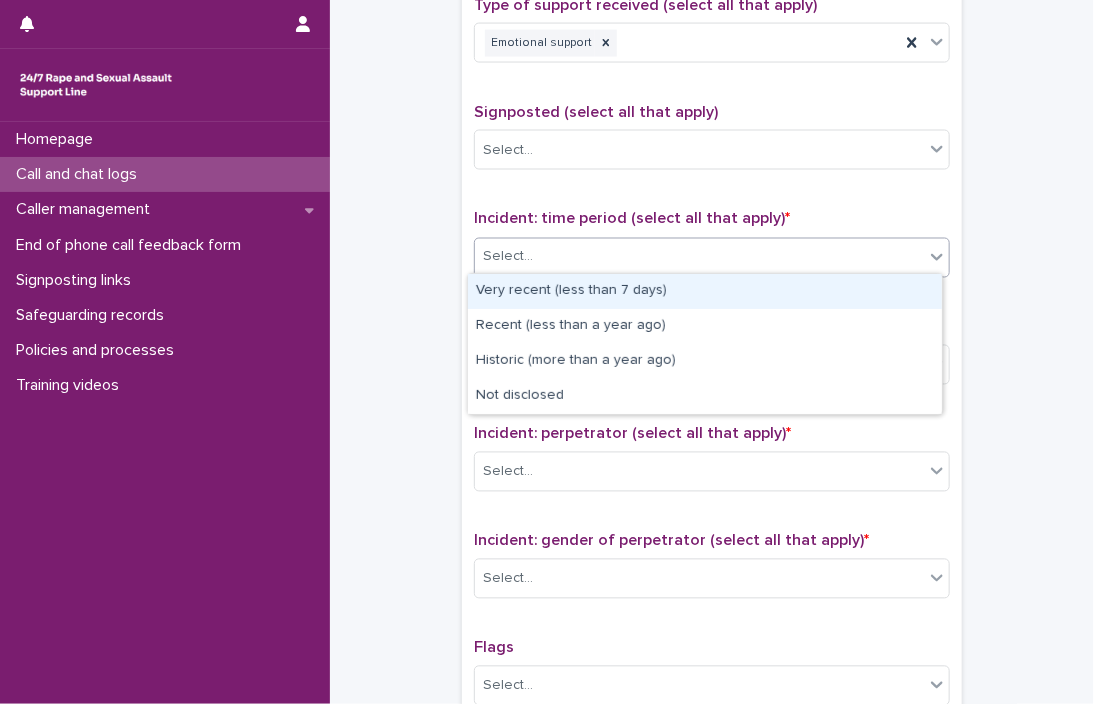 click on "Select..." at bounding box center [699, 257] 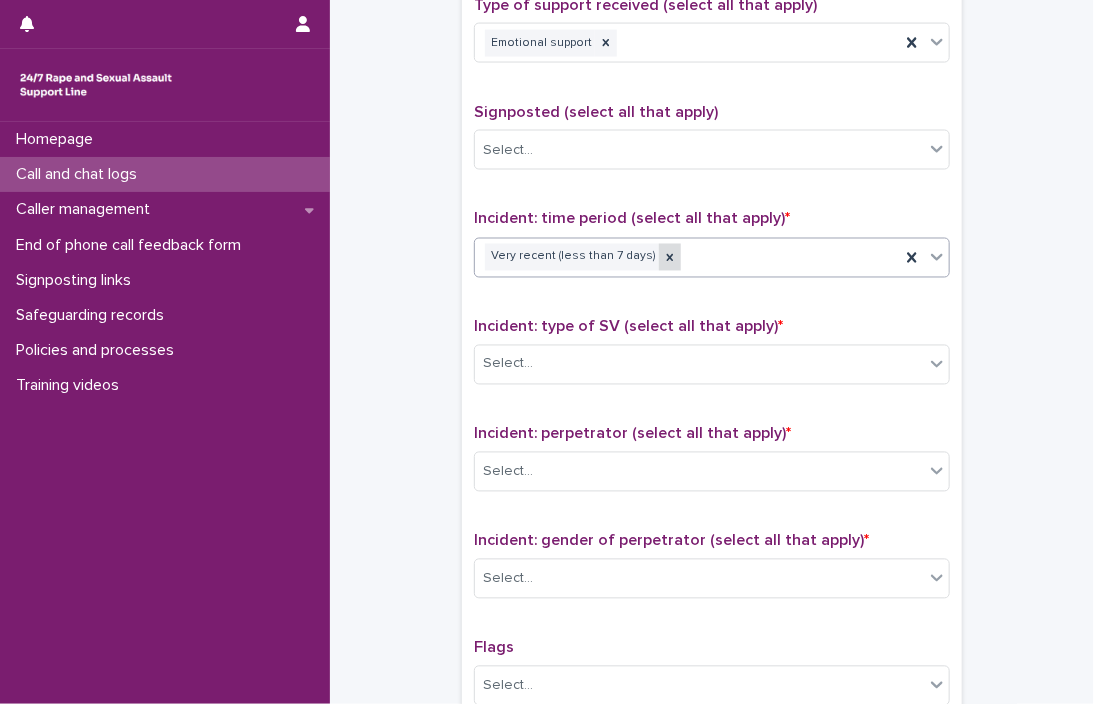 click at bounding box center (670, 257) 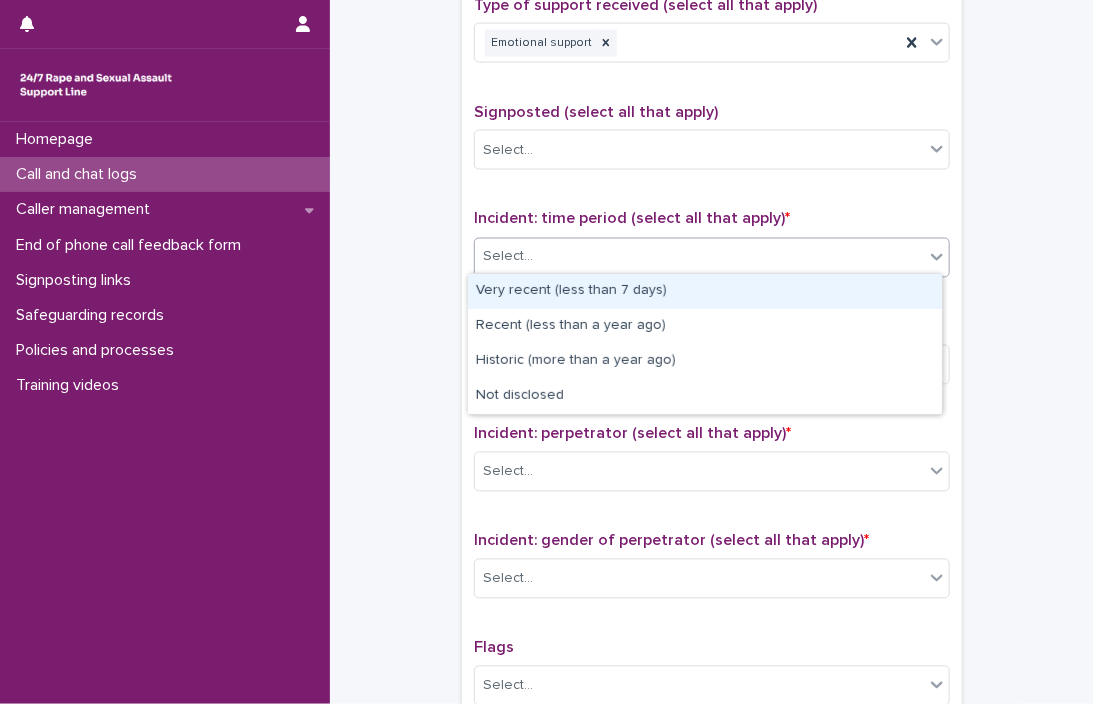 click on "Select..." at bounding box center [699, 257] 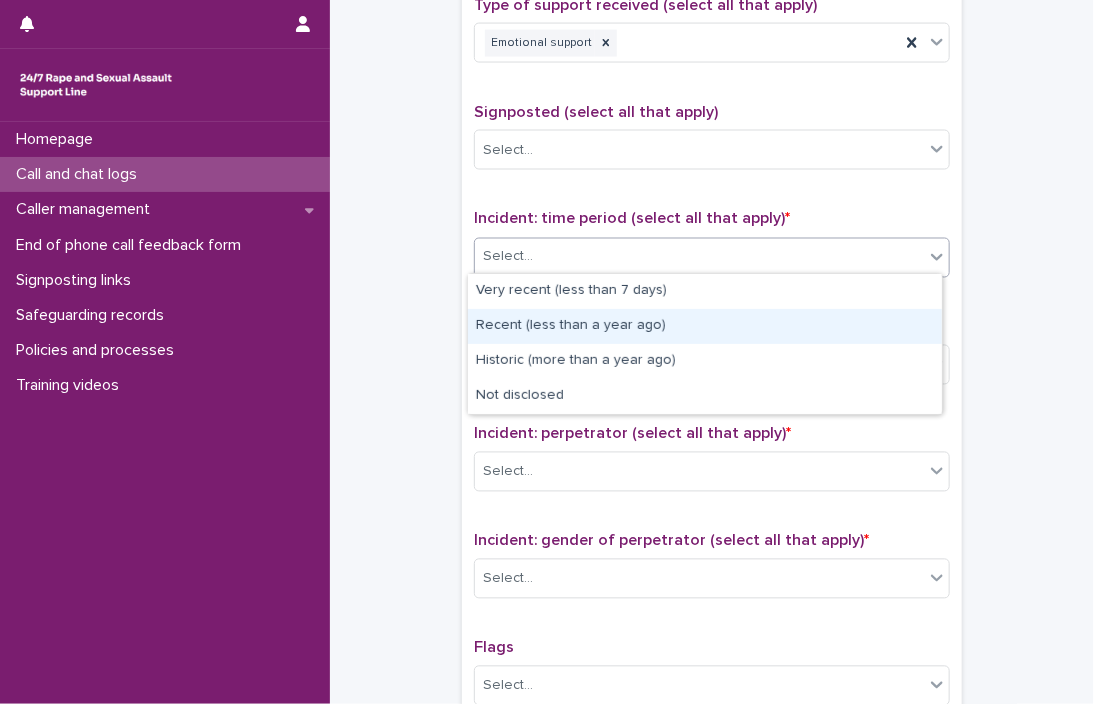 click on "Recent (less than a year ago)" at bounding box center [705, 326] 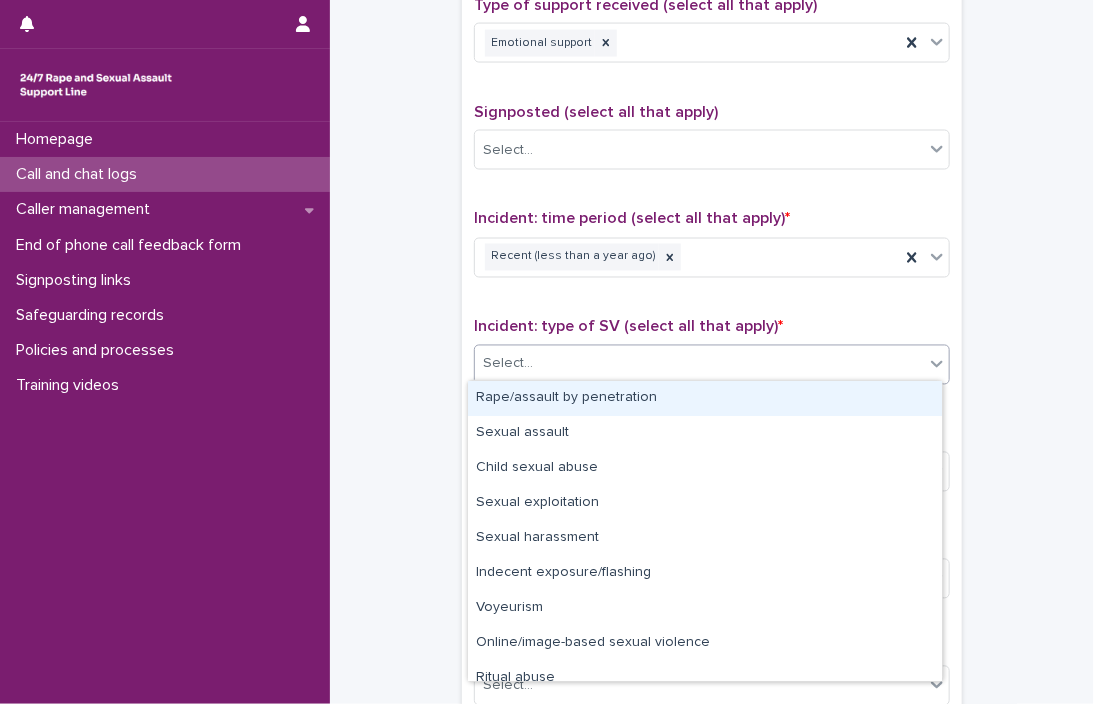drag, startPoint x: 600, startPoint y: 364, endPoint x: 596, endPoint y: 403, distance: 39.20459 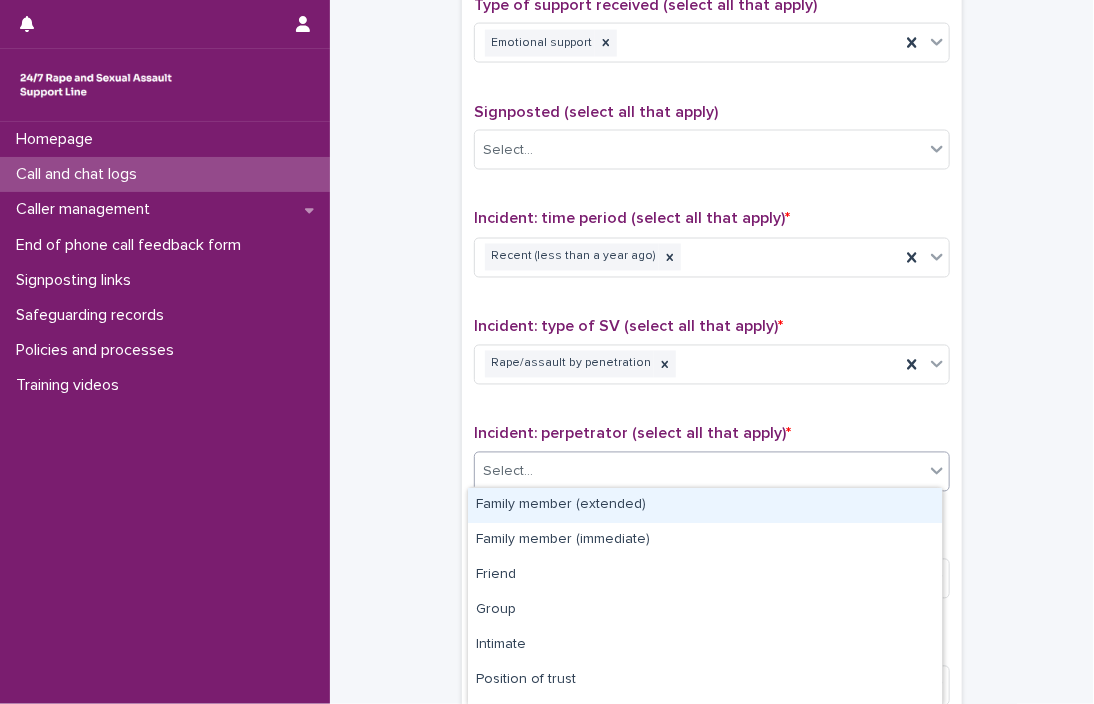 click on "Select..." at bounding box center [712, 472] 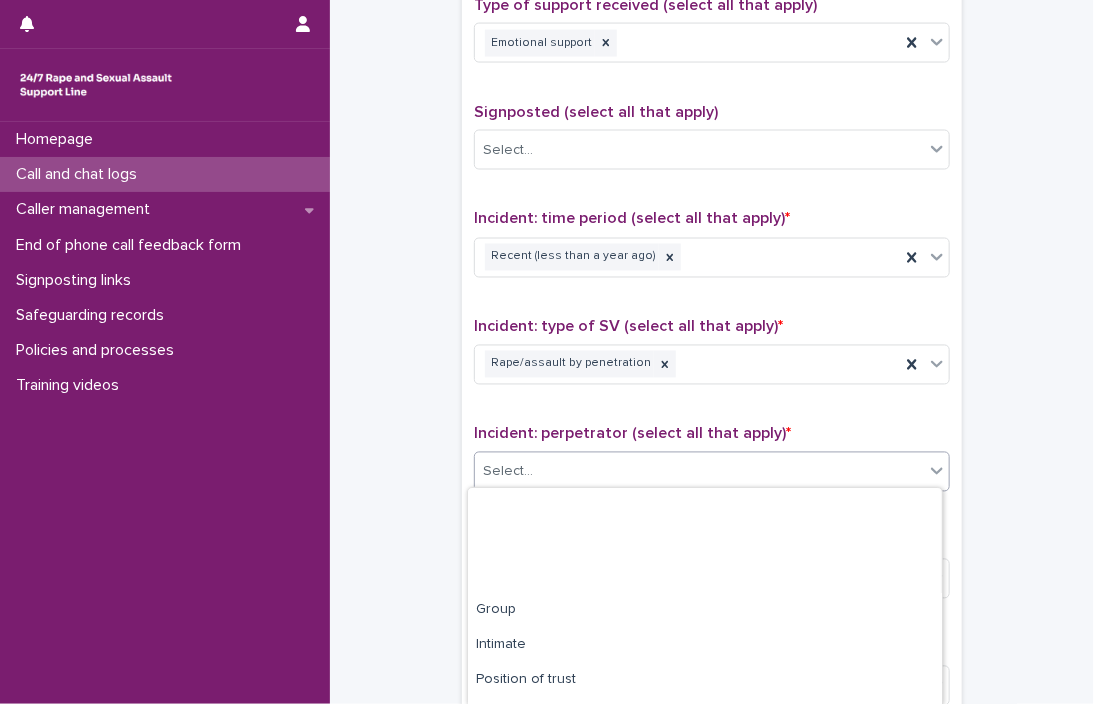 scroll, scrollTop: 168, scrollLeft: 0, axis: vertical 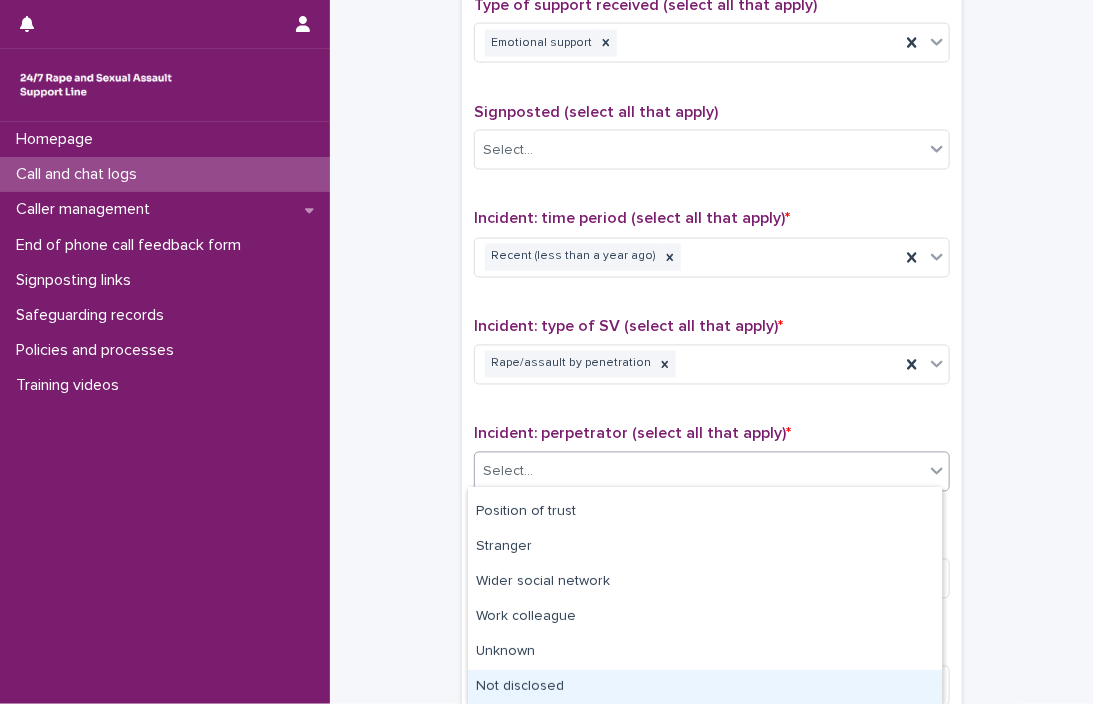 click on "Not disclosed" at bounding box center (705, 687) 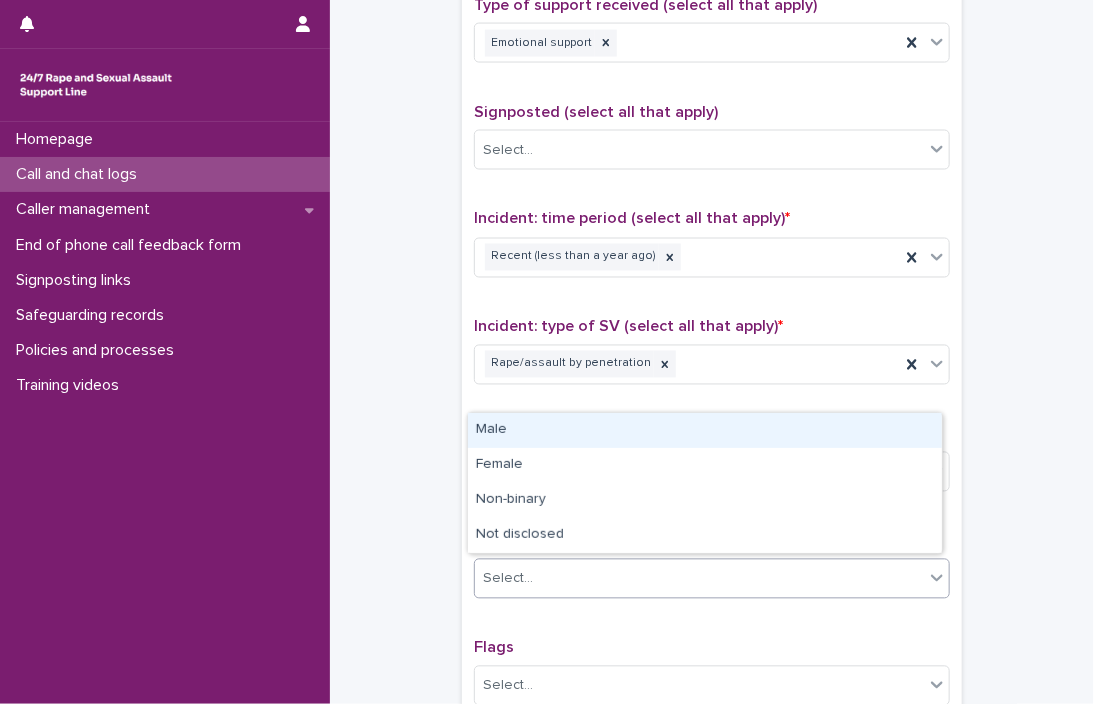 click on "Select..." at bounding box center (699, 579) 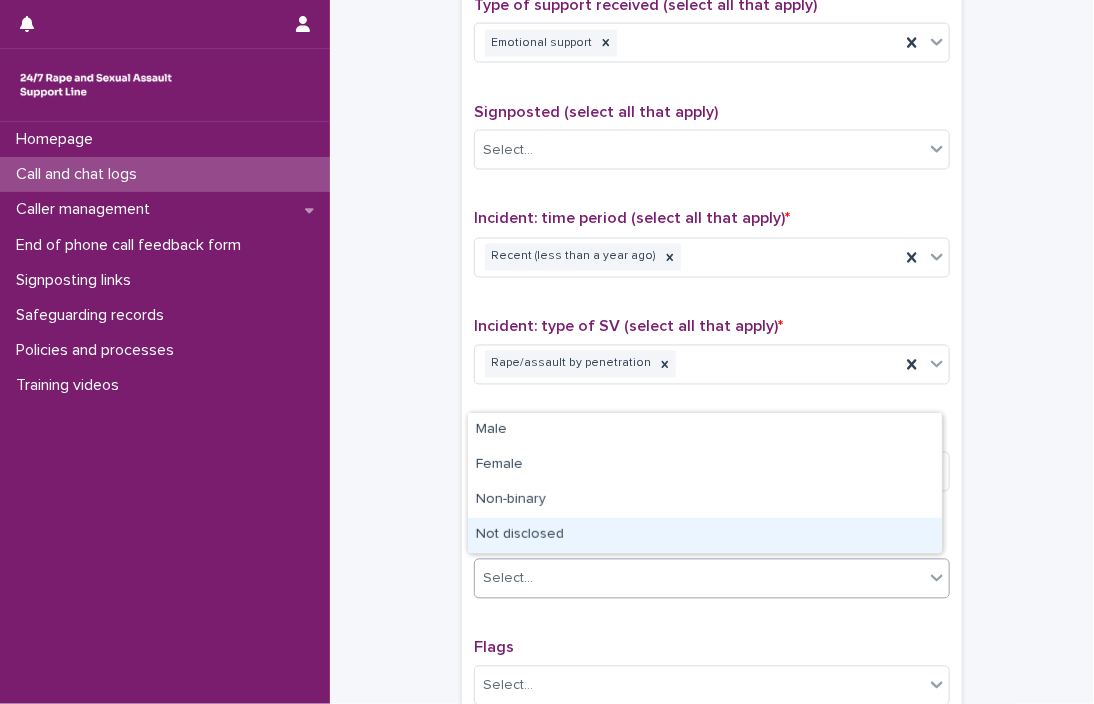 click on "Not disclosed" at bounding box center (705, 535) 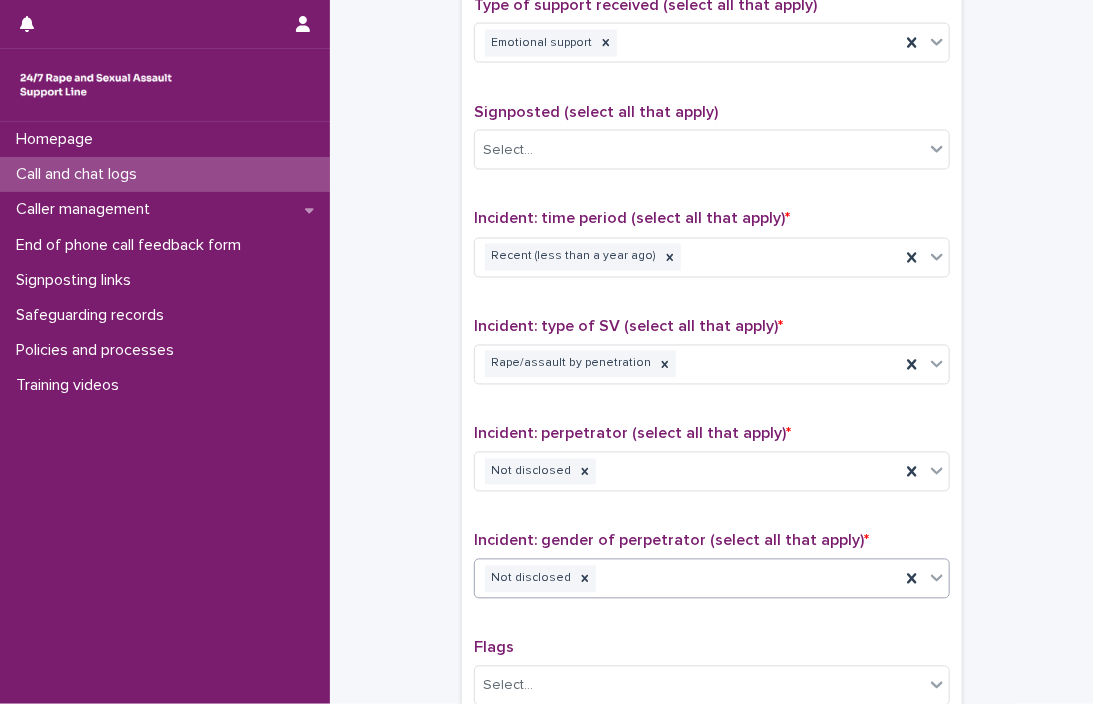 scroll, scrollTop: 1503, scrollLeft: 0, axis: vertical 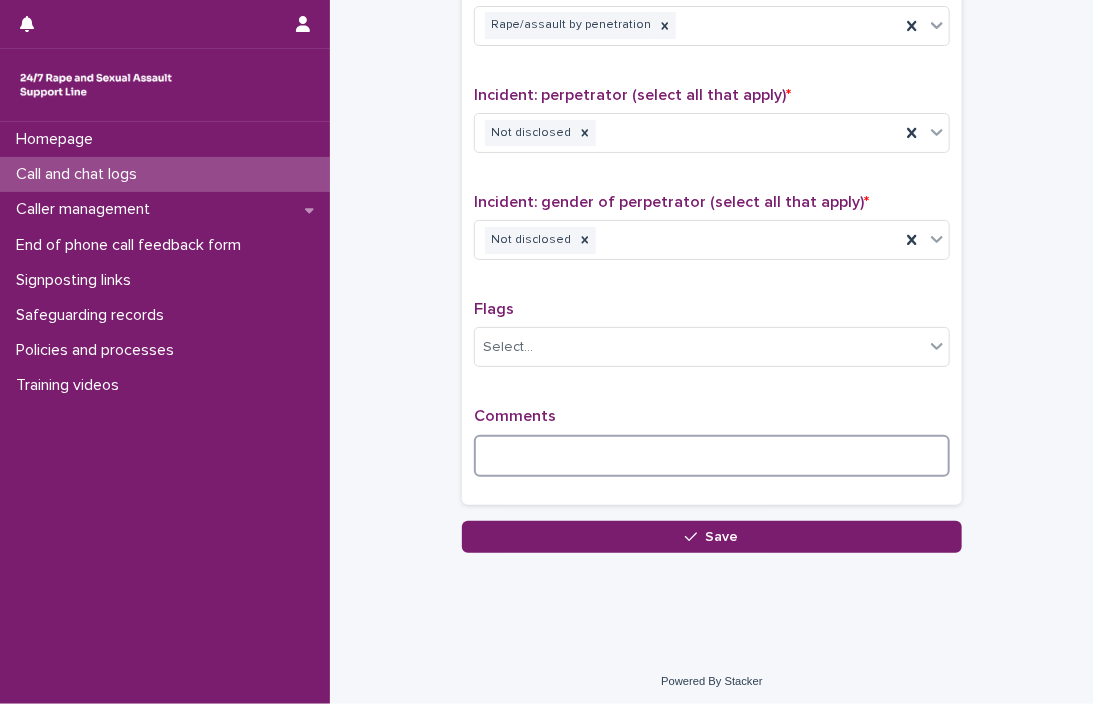 click at bounding box center [712, 456] 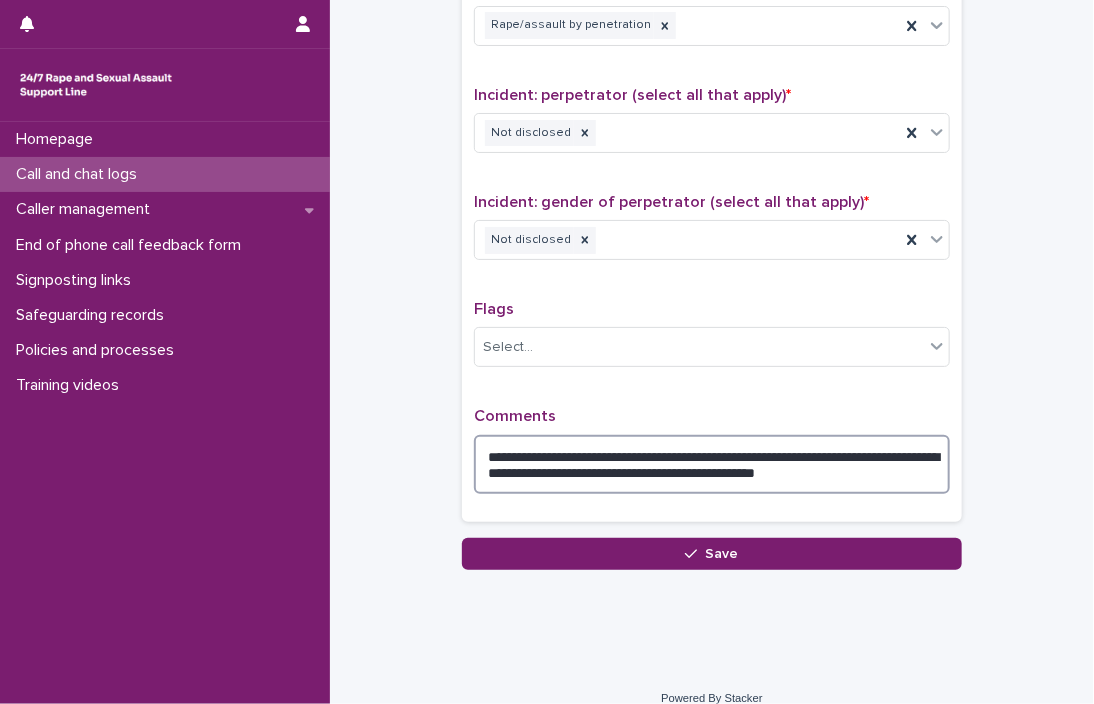type on "**********" 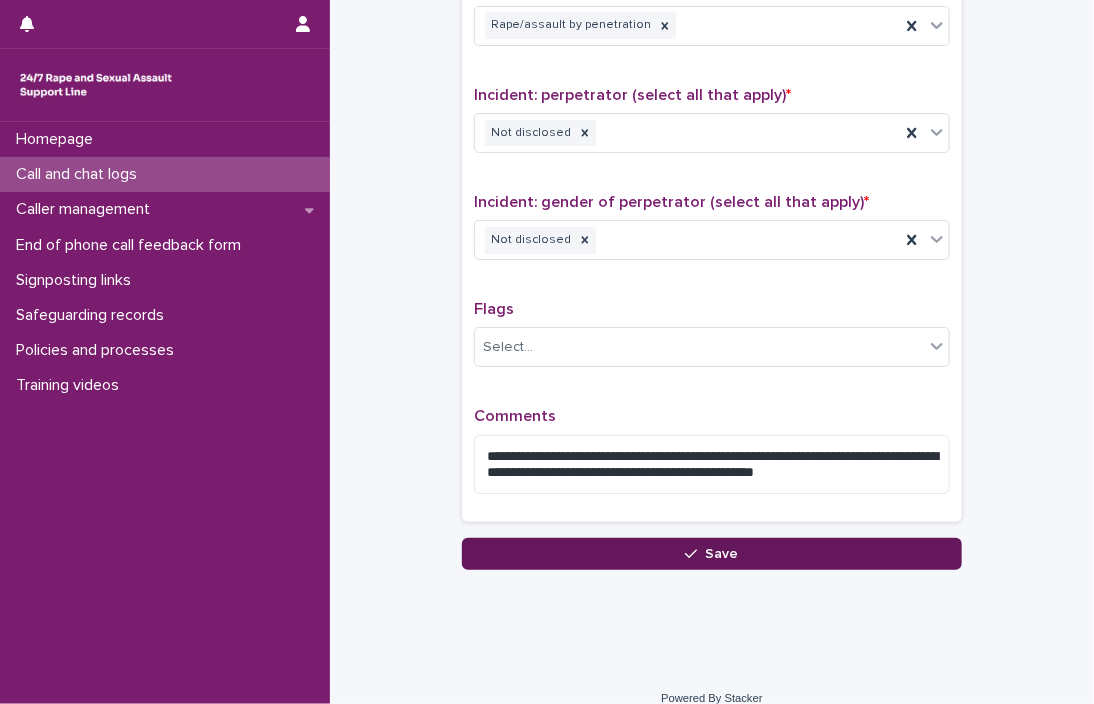 drag, startPoint x: 611, startPoint y: 519, endPoint x: 609, endPoint y: 532, distance: 13.152946 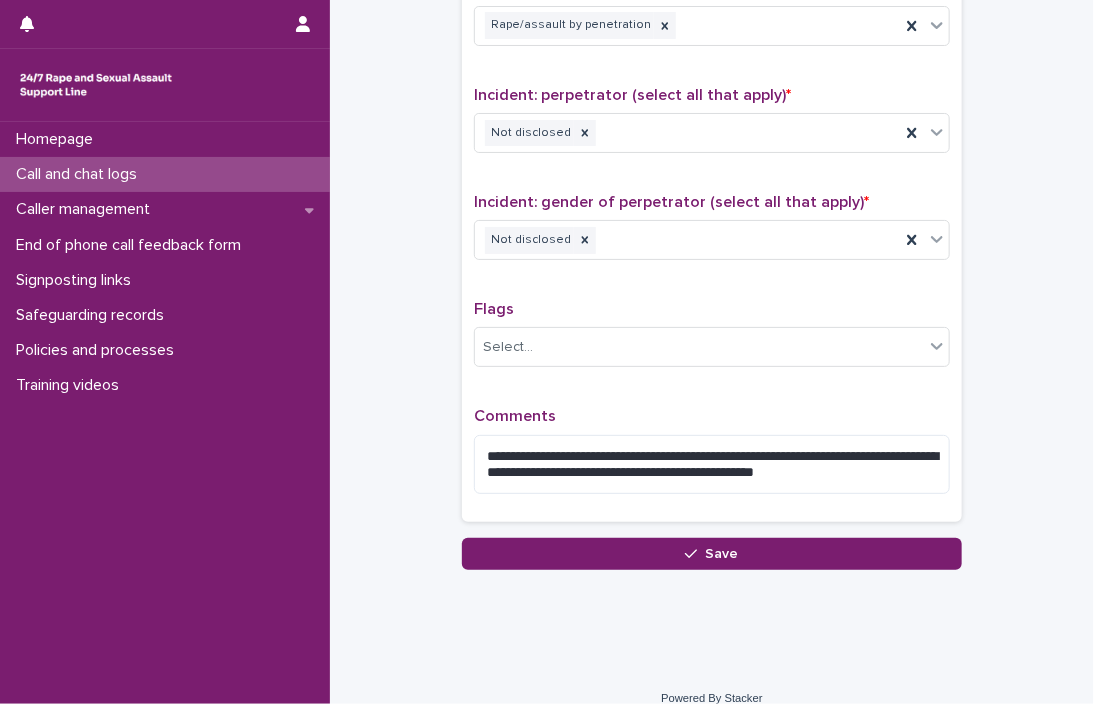 drag, startPoint x: 609, startPoint y: 532, endPoint x: 594, endPoint y: 559, distance: 30.88689 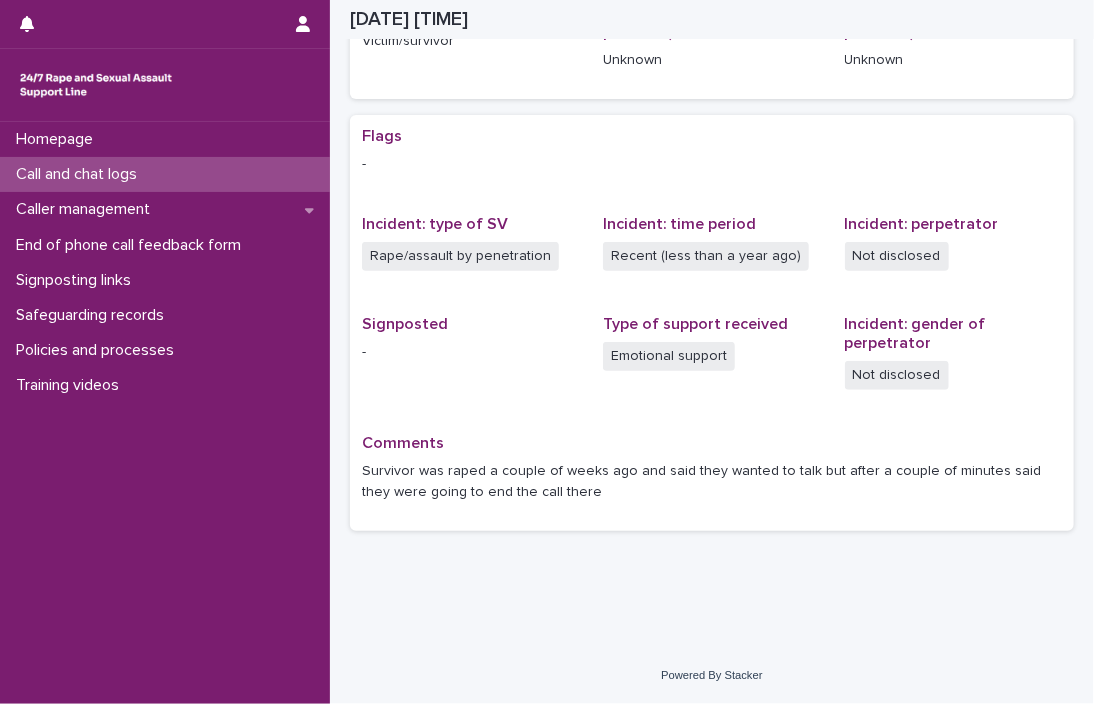 scroll, scrollTop: 320, scrollLeft: 0, axis: vertical 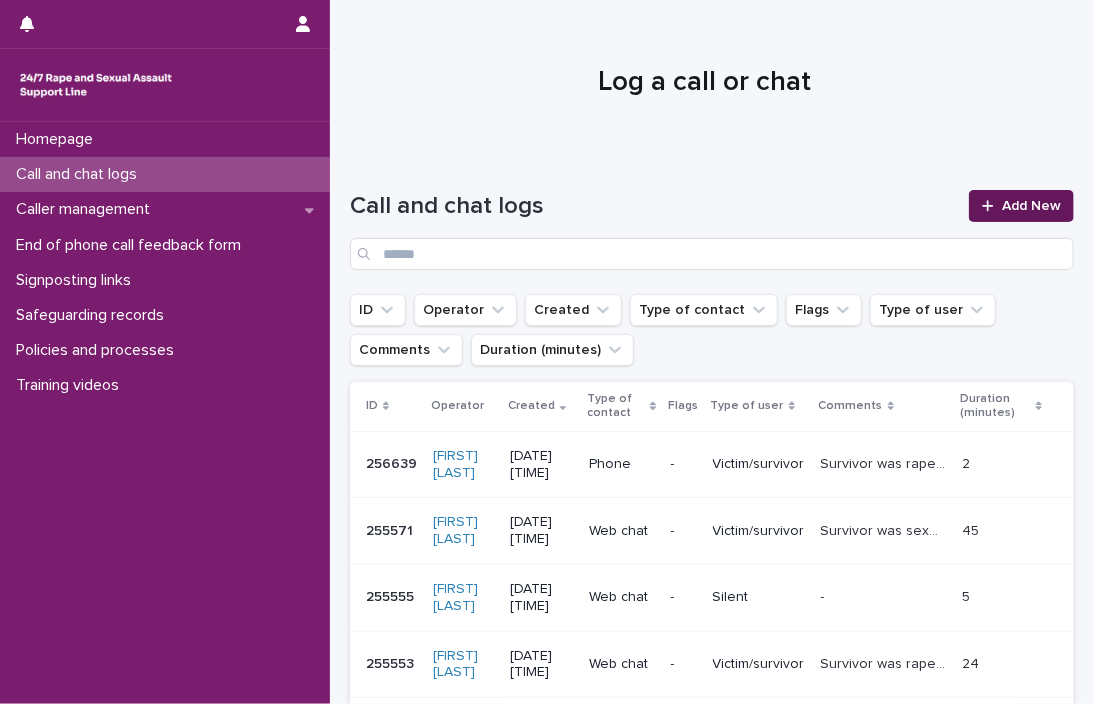click on "Add New" at bounding box center (1031, 206) 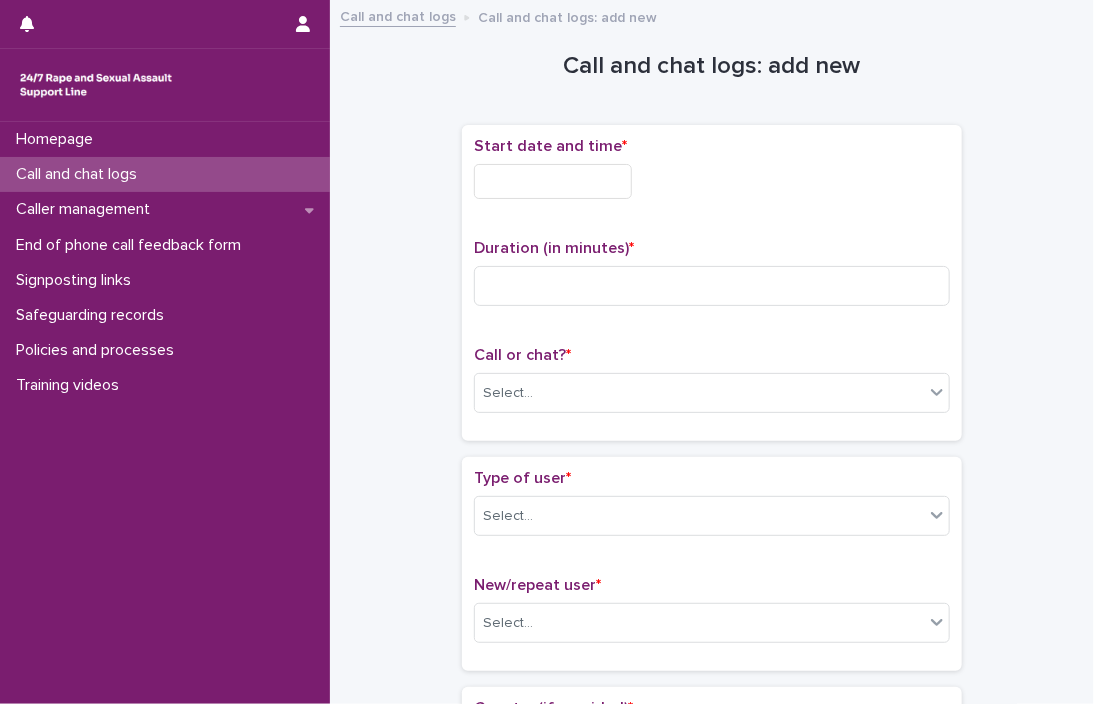 click at bounding box center (553, 181) 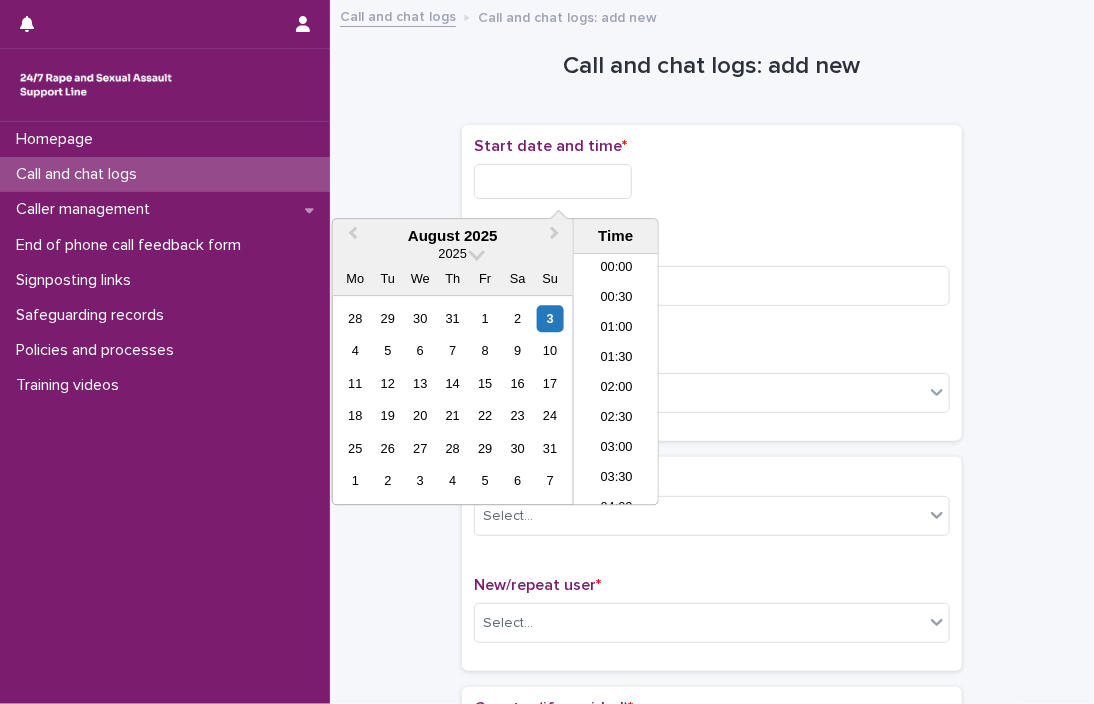 scroll, scrollTop: 370, scrollLeft: 0, axis: vertical 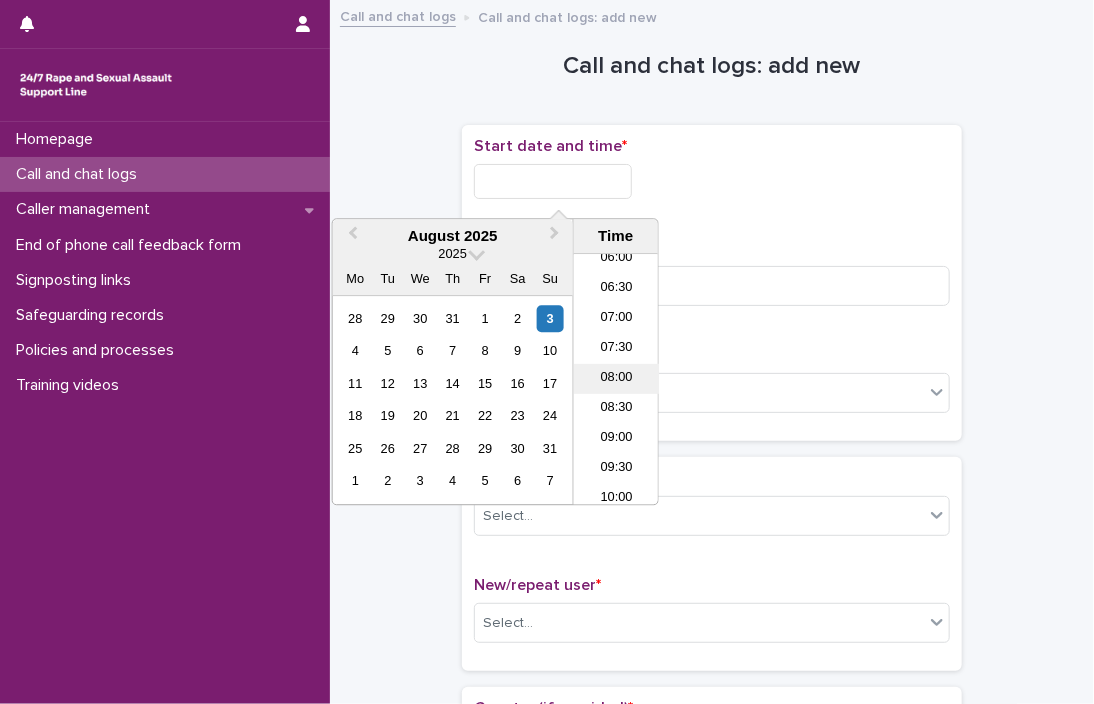 click on "08:00" at bounding box center [616, 380] 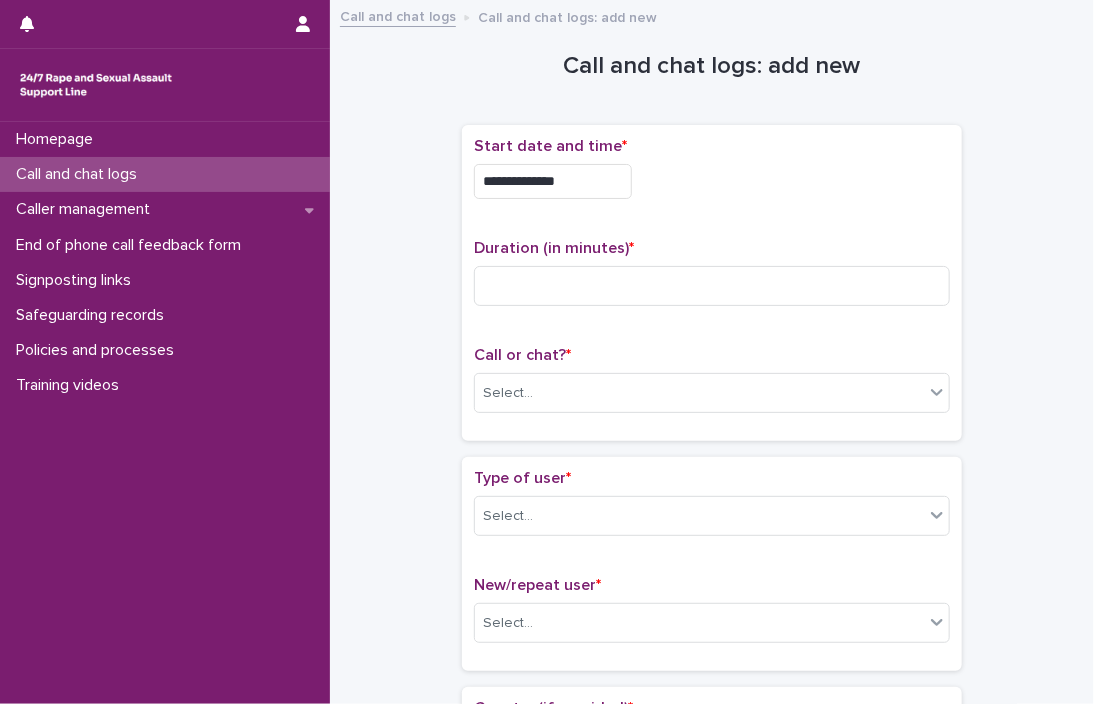 click on "**********" at bounding box center [553, 181] 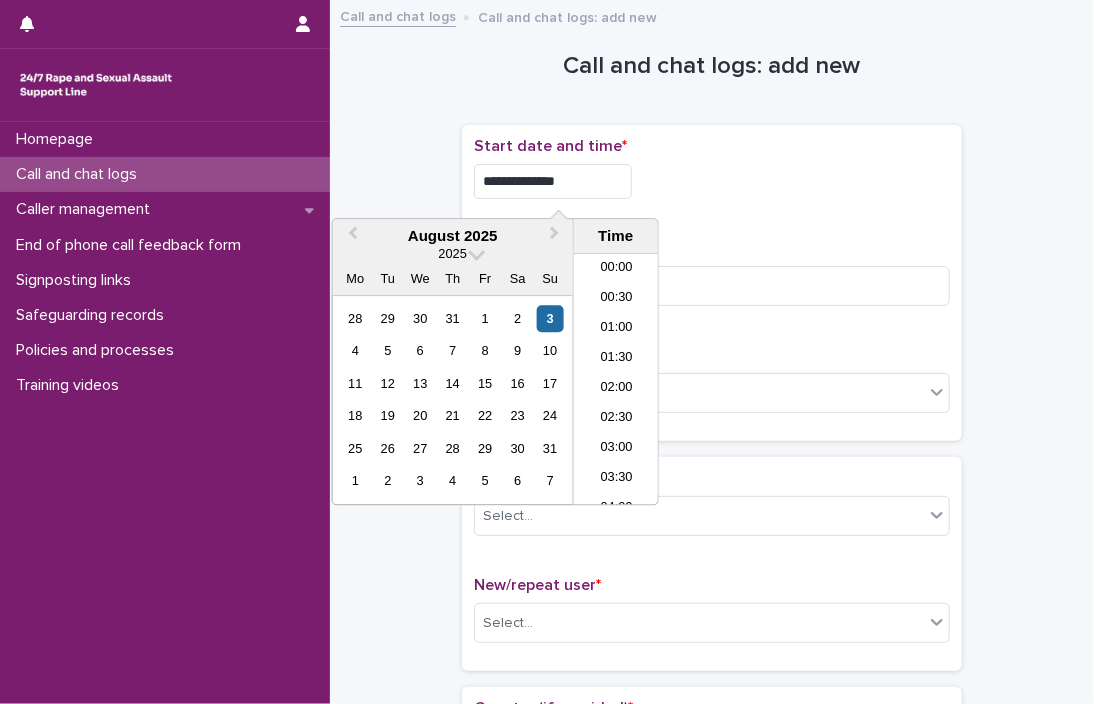 scroll, scrollTop: 370, scrollLeft: 0, axis: vertical 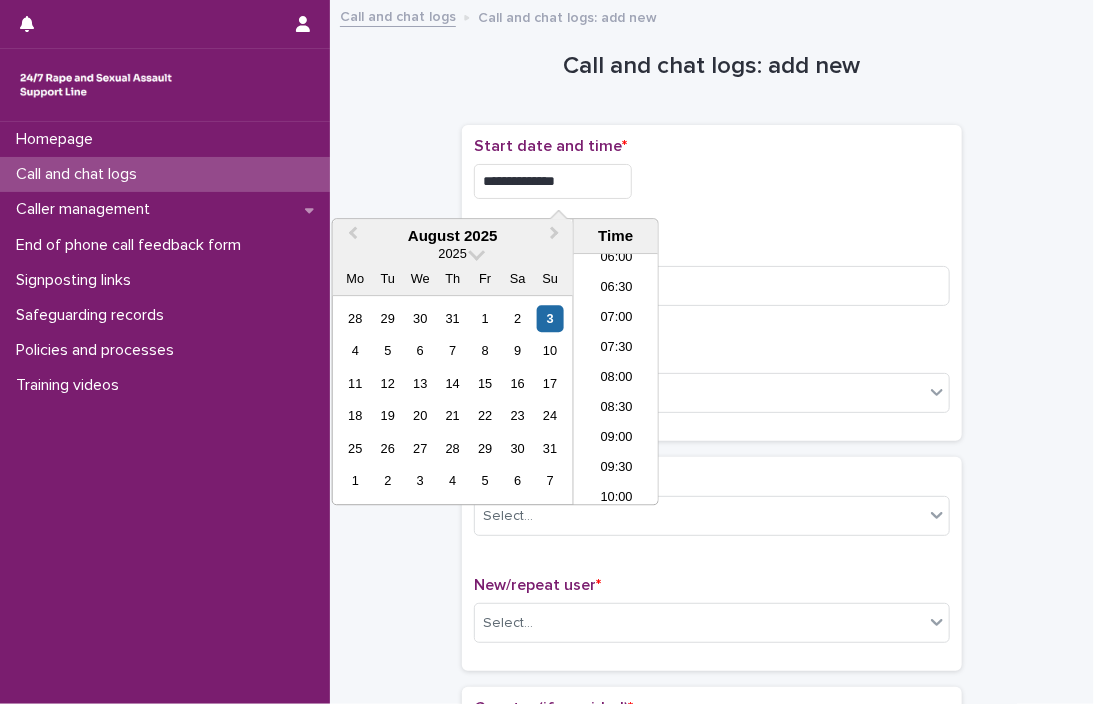 type on "**********" 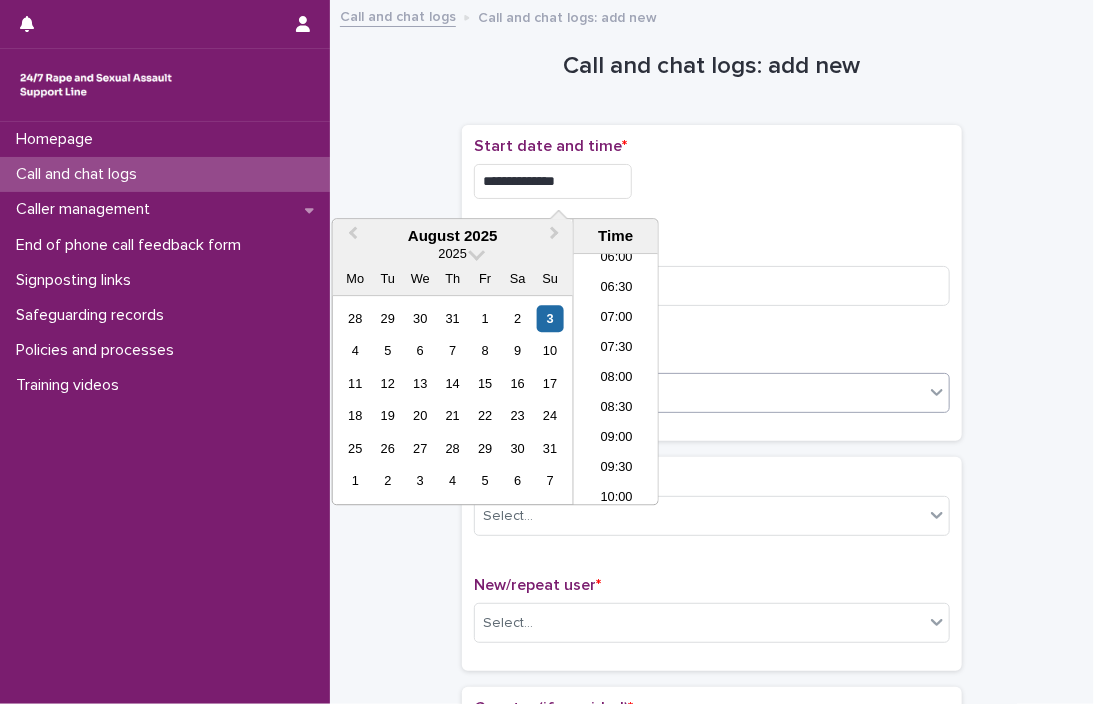 click on "Select..." at bounding box center (699, 393) 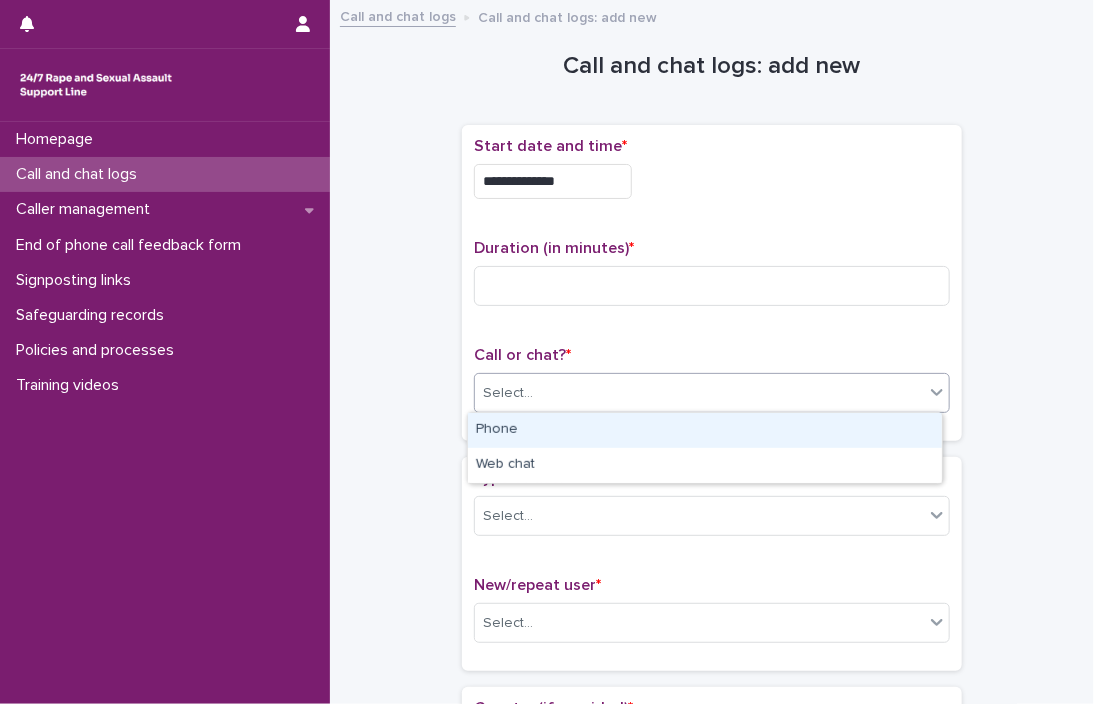 click on "Phone" at bounding box center [705, 430] 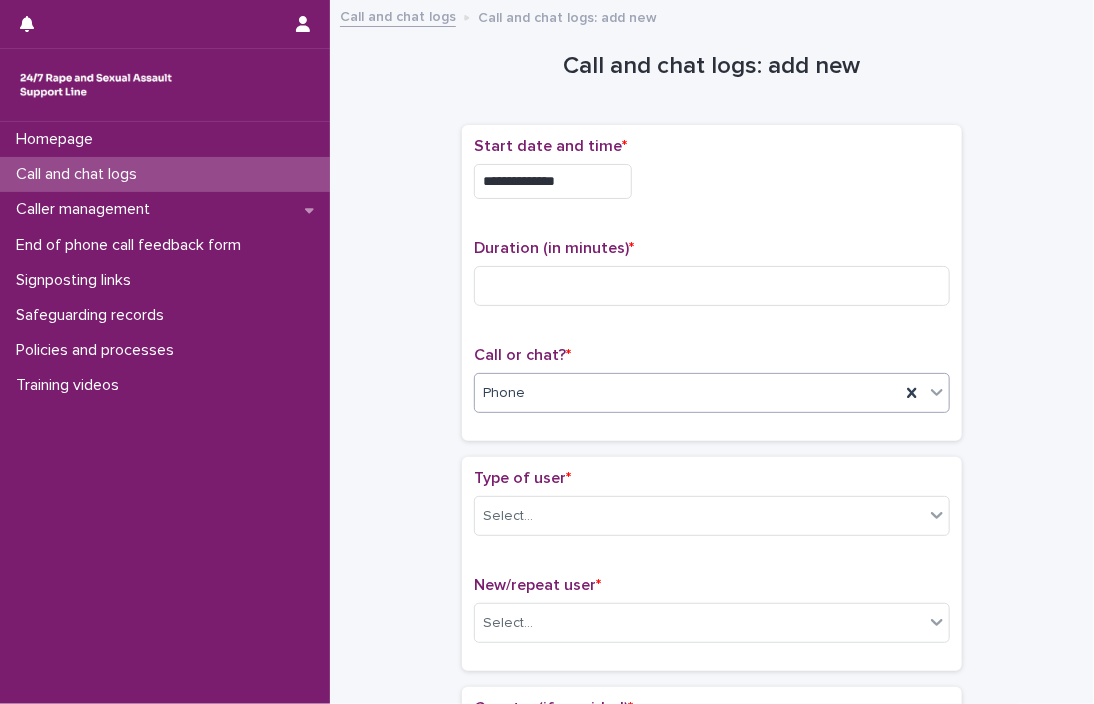 click on "Type of user * Select..." at bounding box center (712, 510) 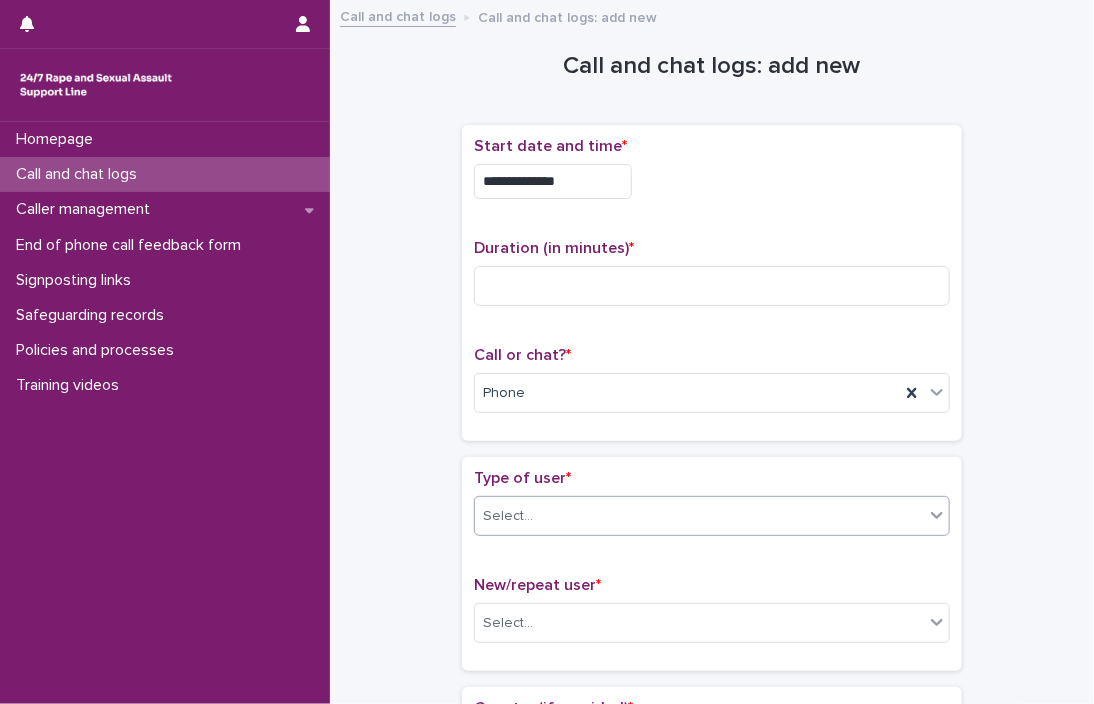 click on "Select..." at bounding box center (699, 516) 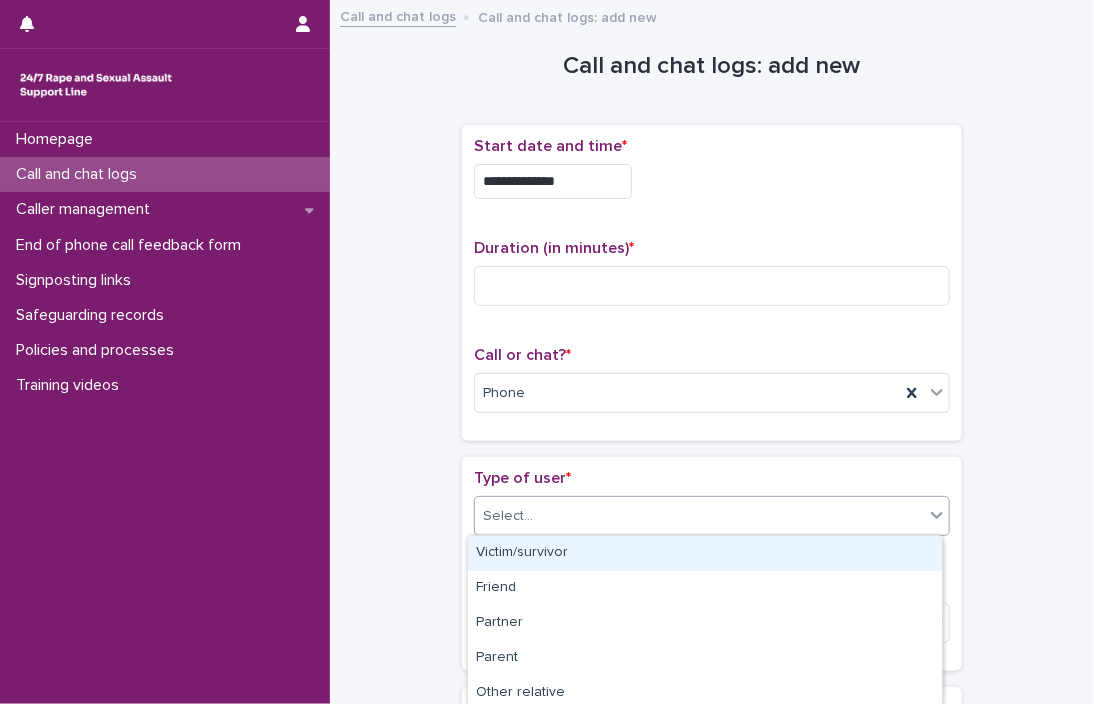 click on "Victim/survivor" at bounding box center [705, 553] 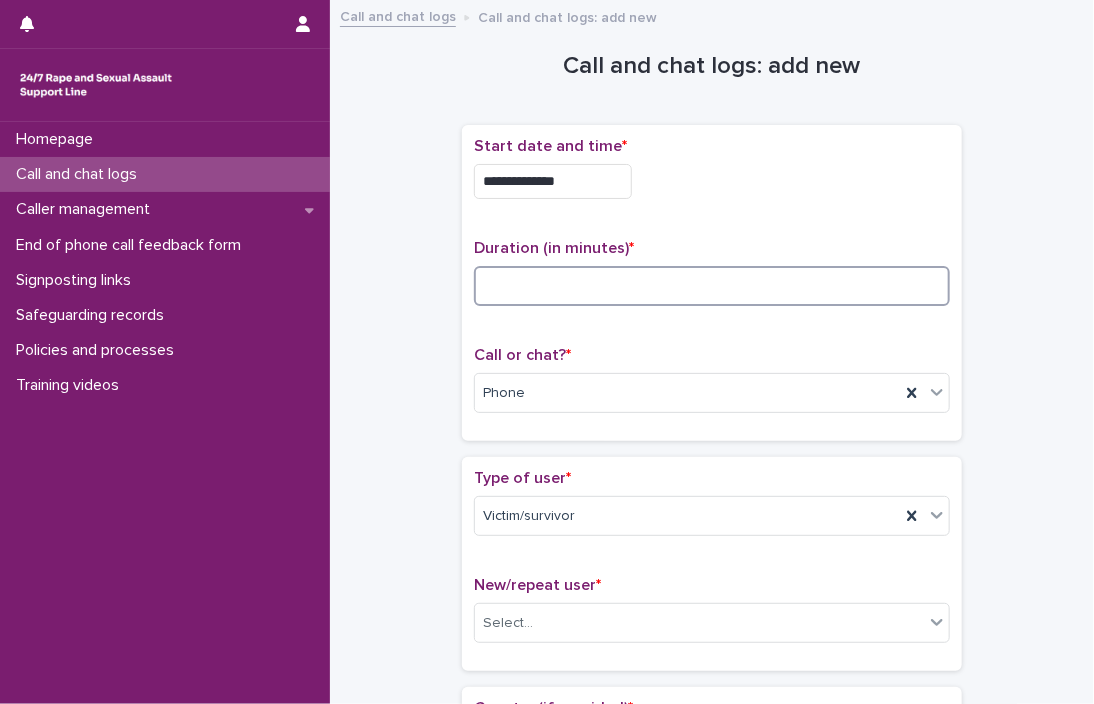 click at bounding box center (712, 286) 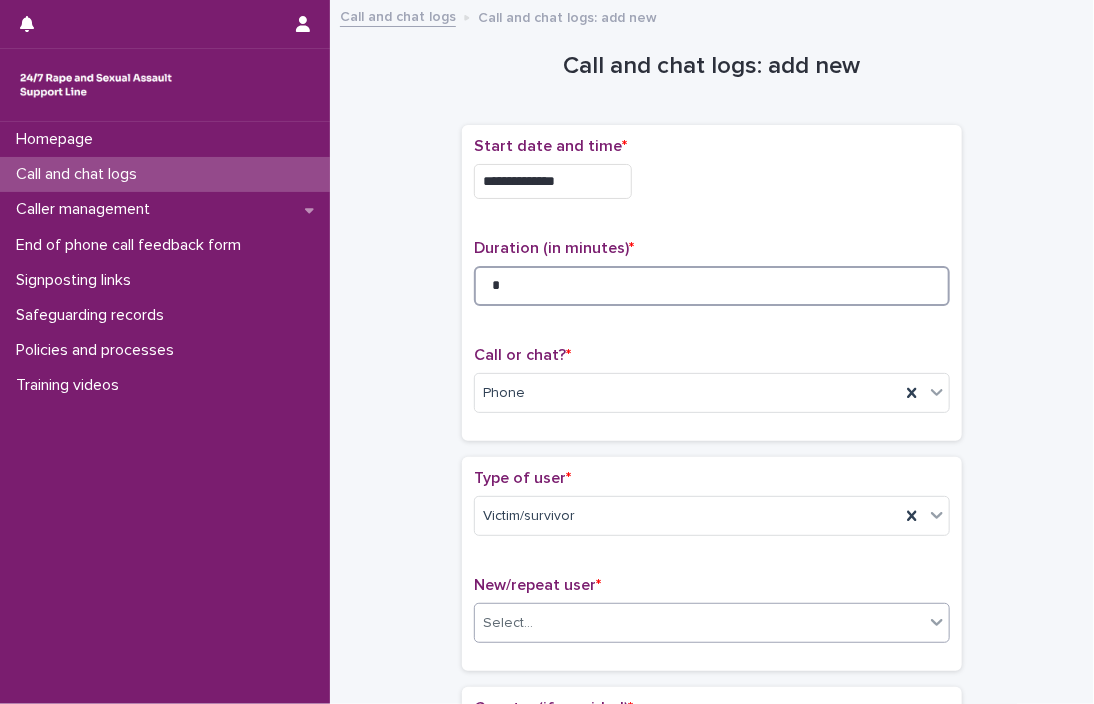 type on "*" 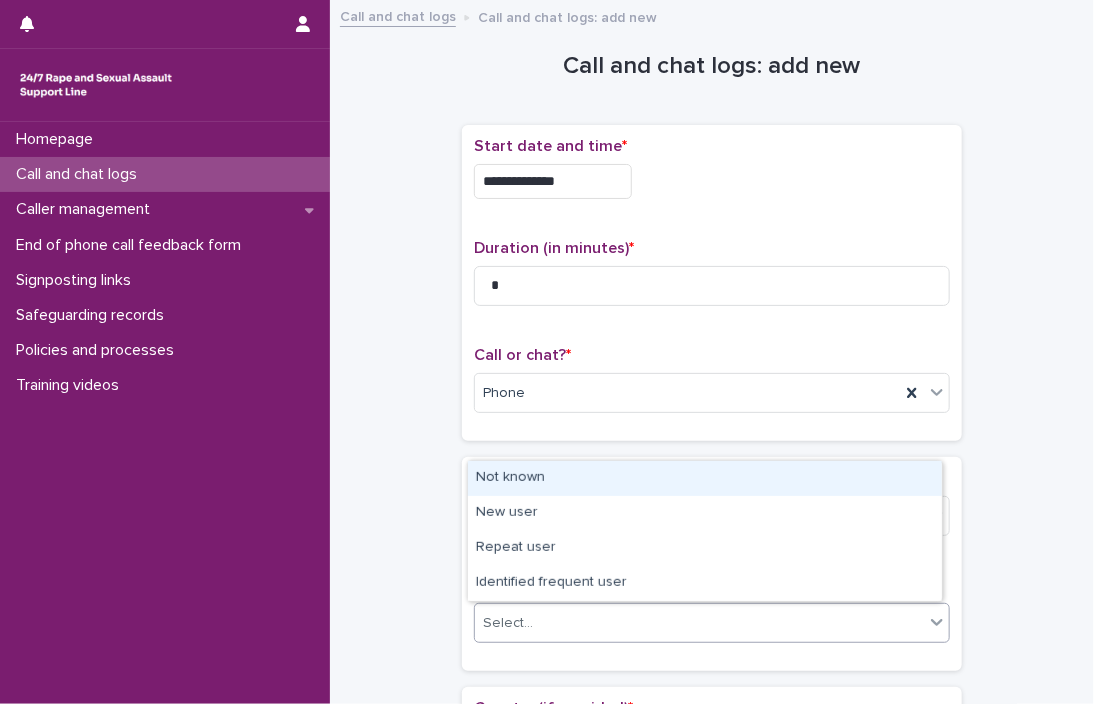 click on "Select..." at bounding box center [699, 623] 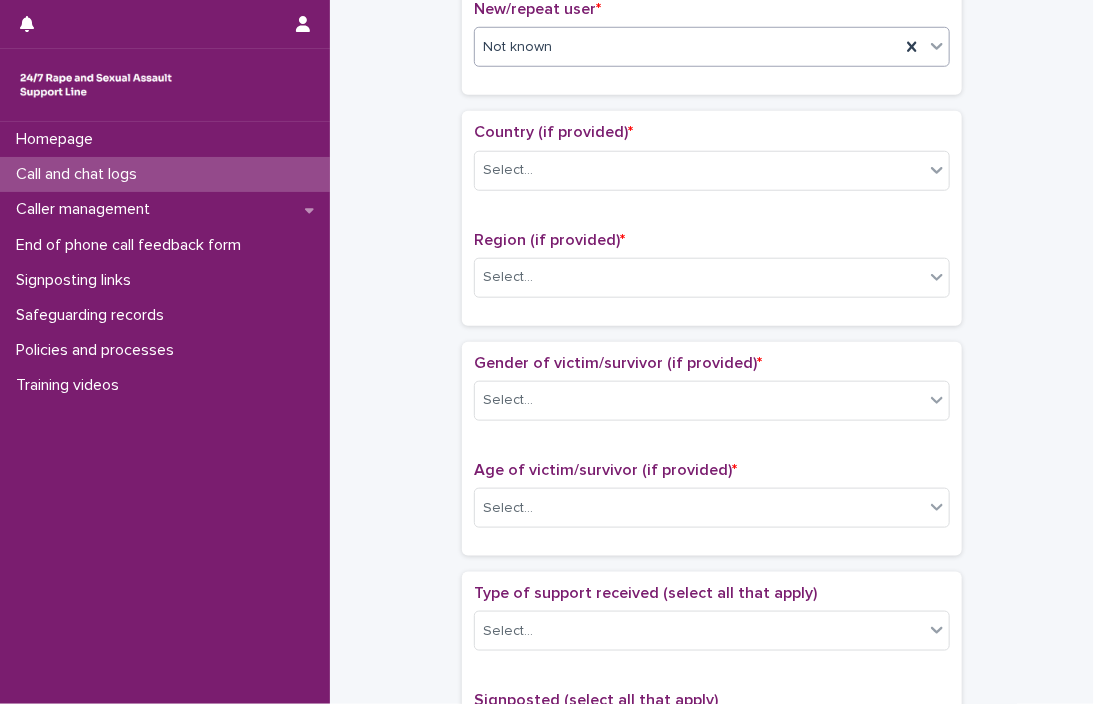 scroll, scrollTop: 579, scrollLeft: 0, axis: vertical 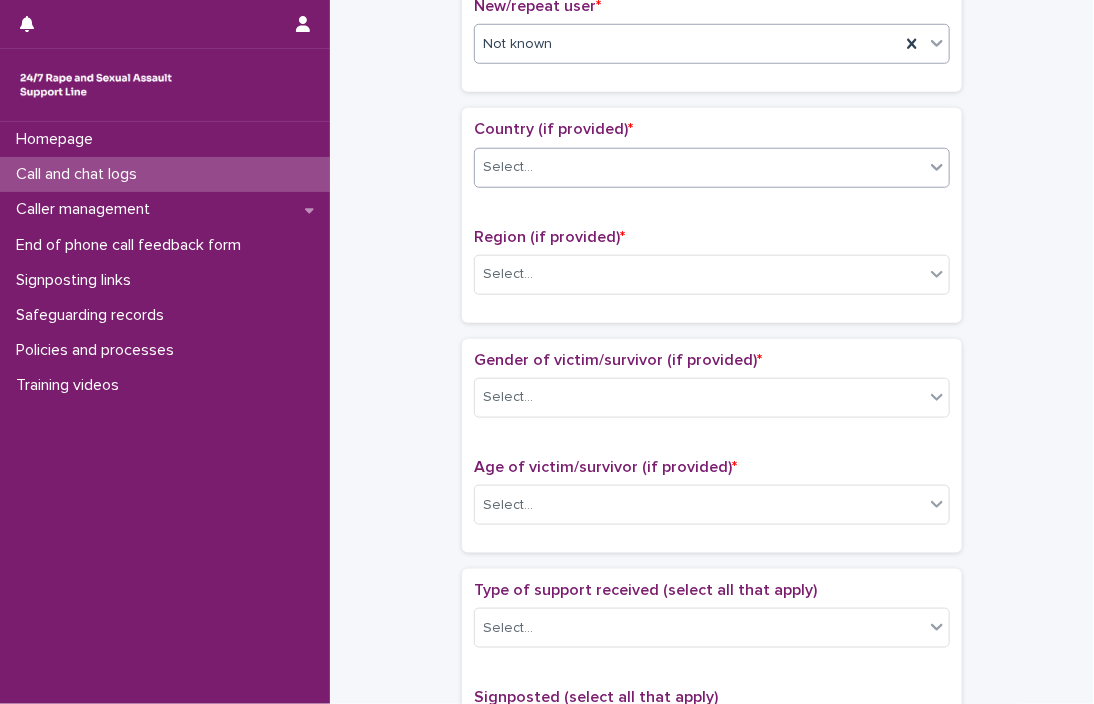 click on "Select..." at bounding box center (508, 167) 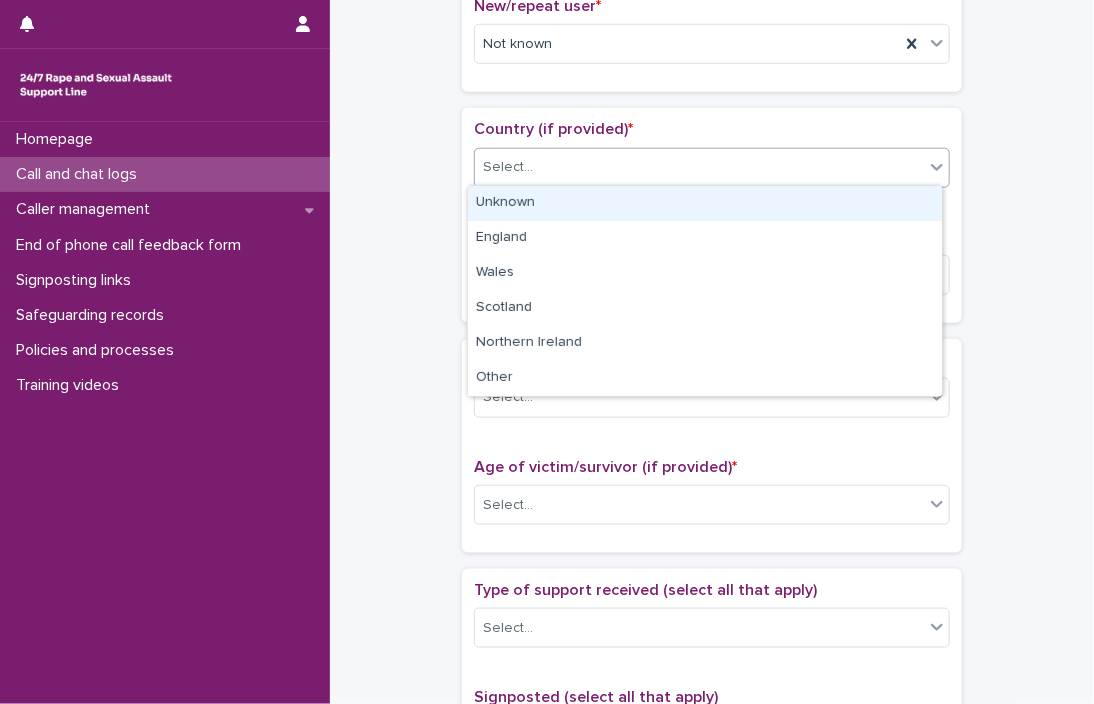 click on "Unknown" at bounding box center [705, 203] 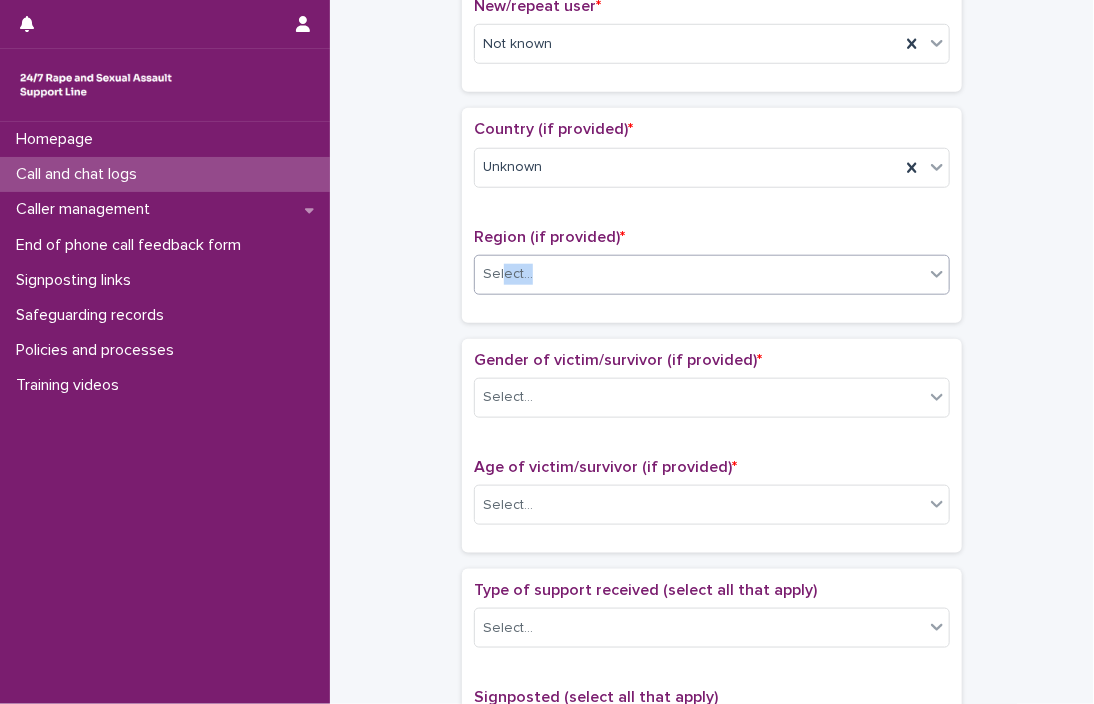 drag, startPoint x: 494, startPoint y: 293, endPoint x: 545, endPoint y: 271, distance: 55.542778 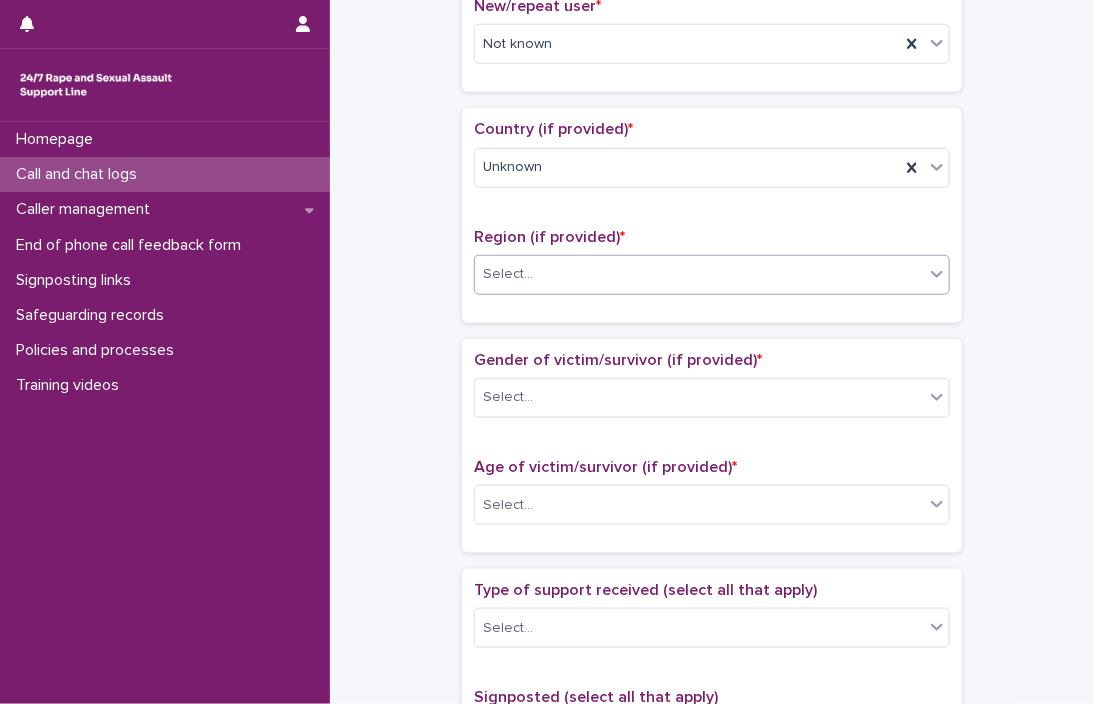 click on "Select..." at bounding box center [699, 274] 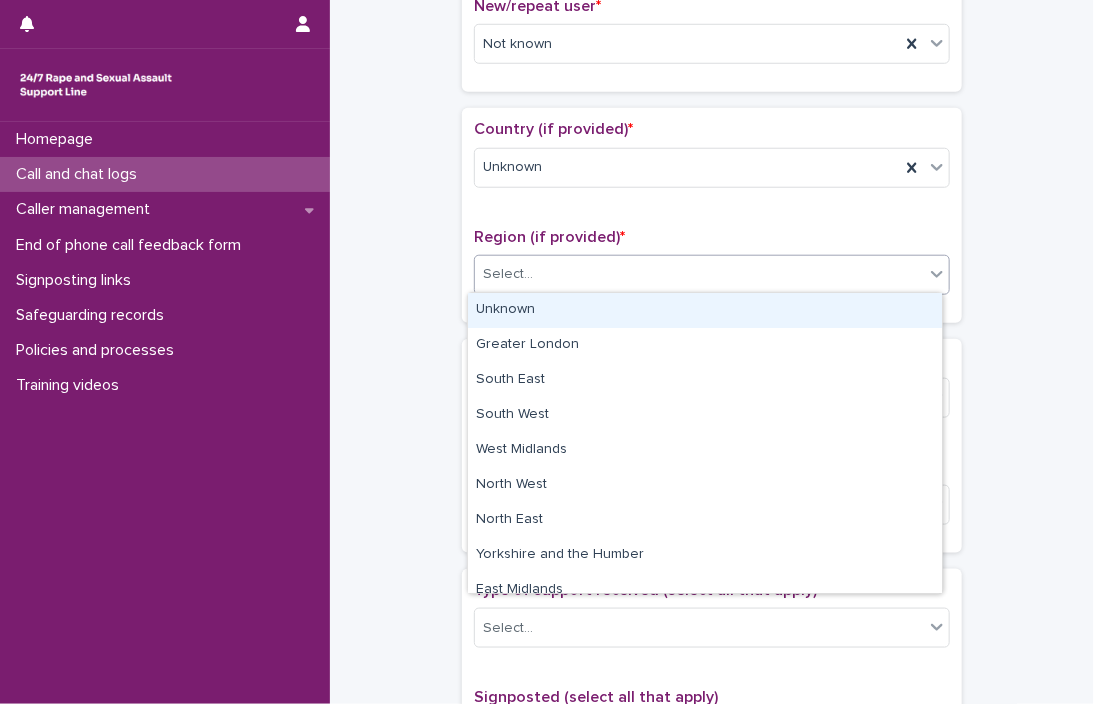 click on "Unknown" at bounding box center (705, 310) 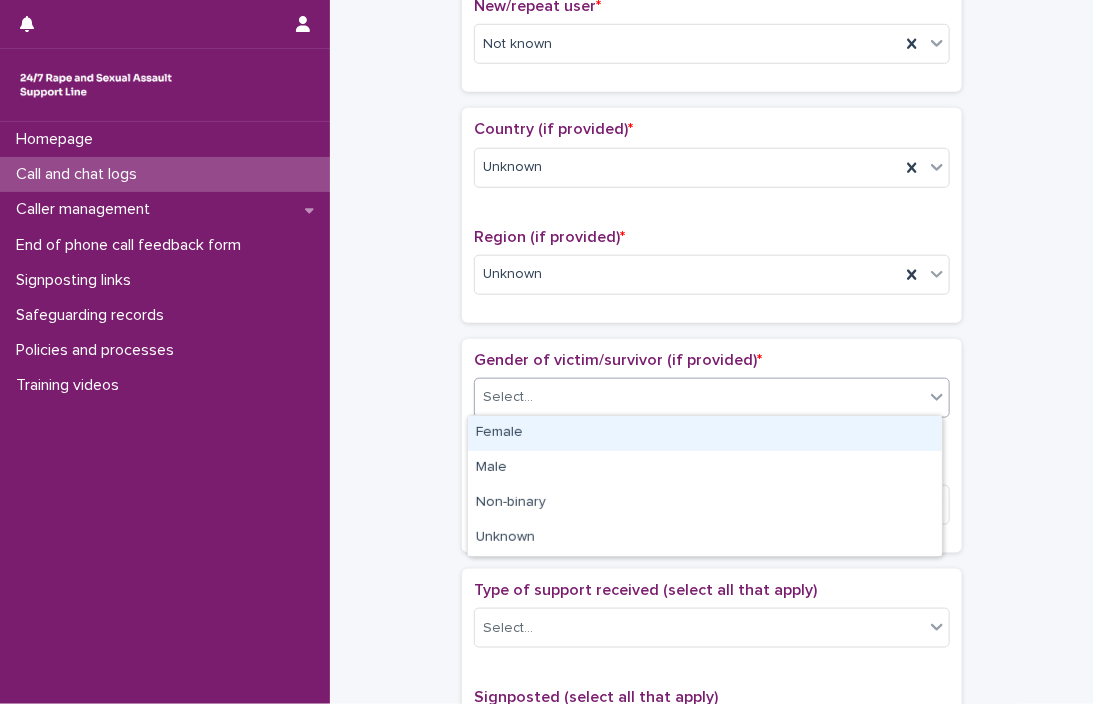 click on "Select..." at bounding box center (699, 397) 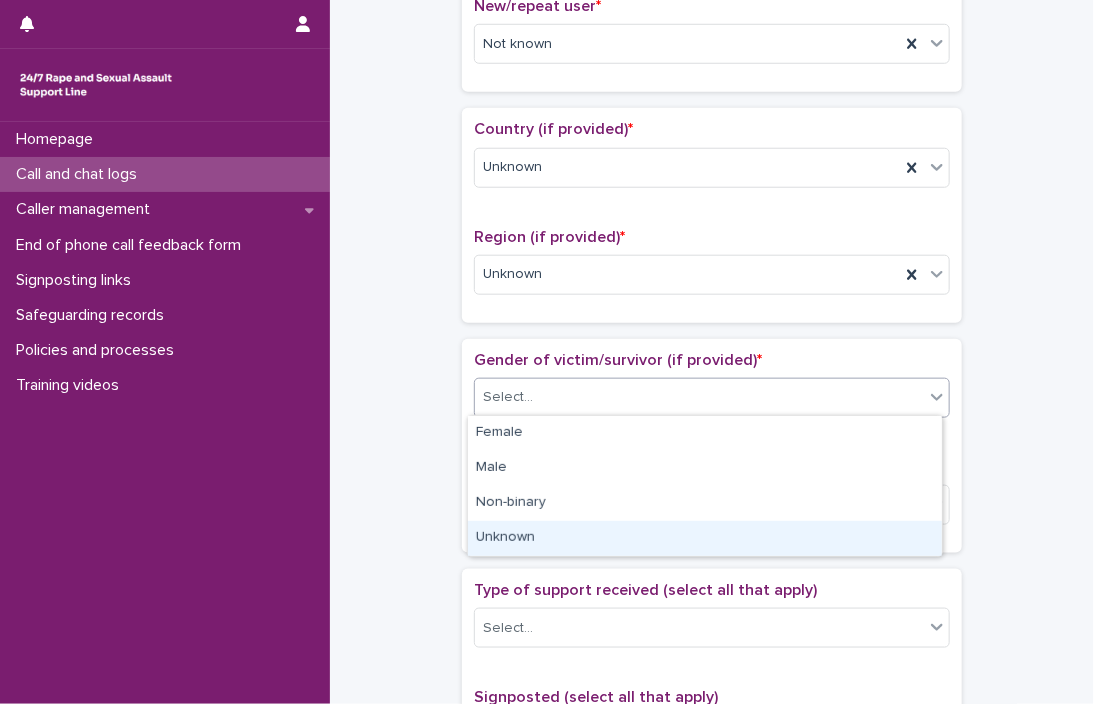 click on "Unknown" at bounding box center (705, 538) 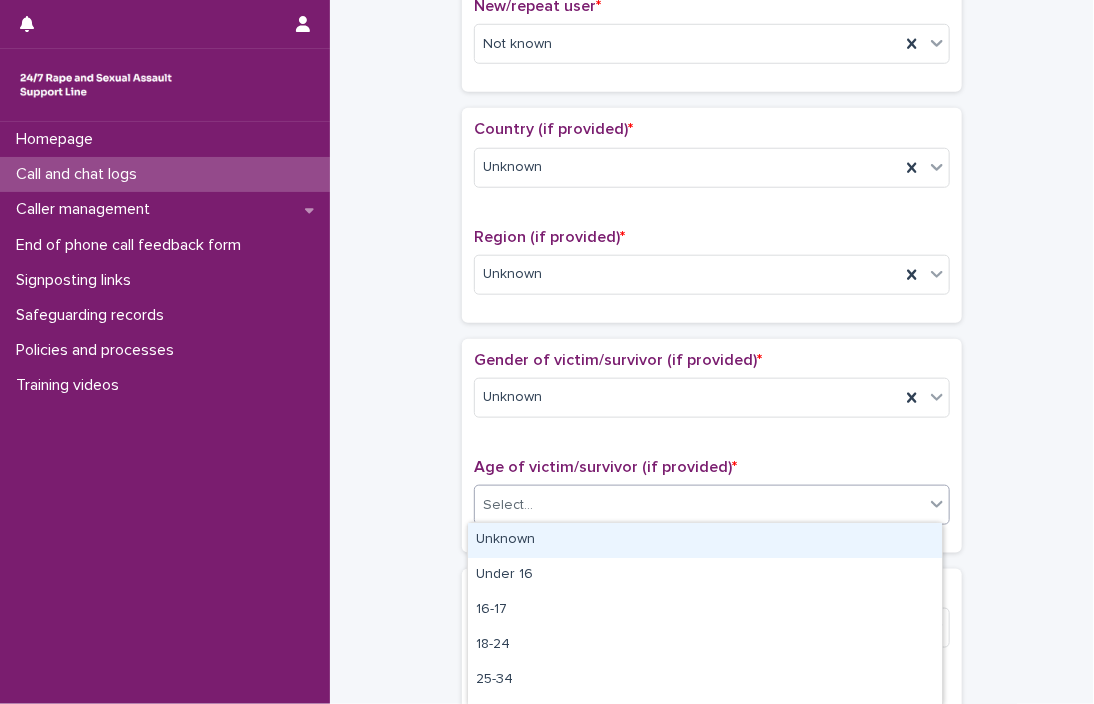 click on "Select..." at bounding box center (699, 505) 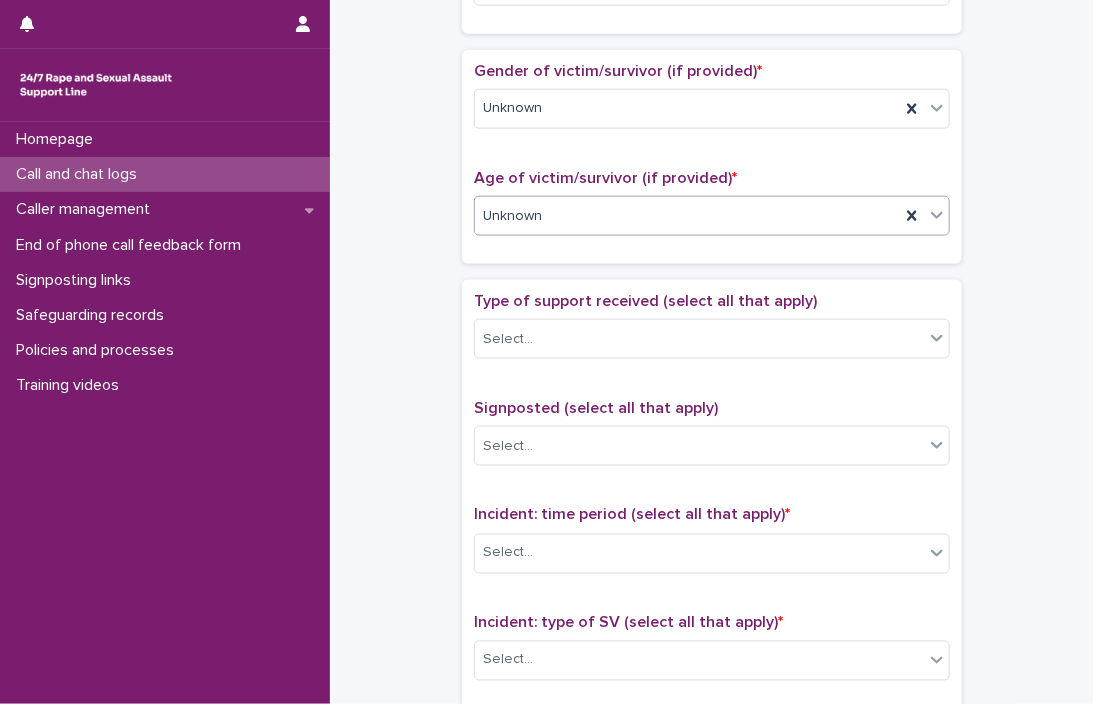scroll, scrollTop: 871, scrollLeft: 0, axis: vertical 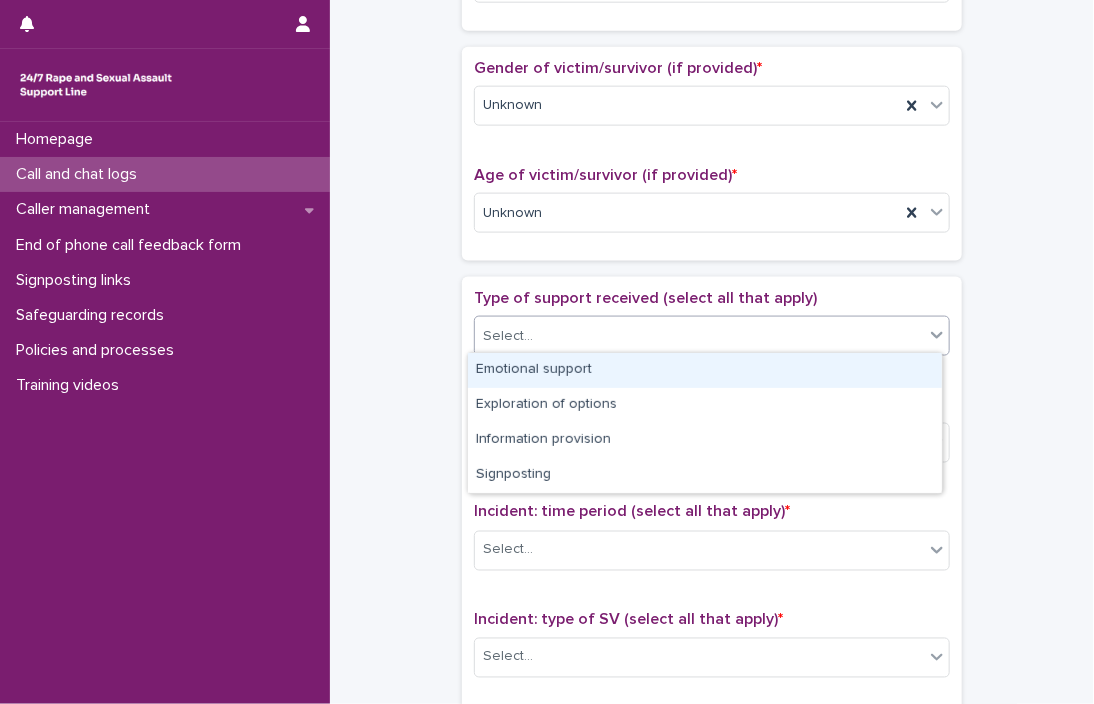 click on "Select..." at bounding box center (699, 336) 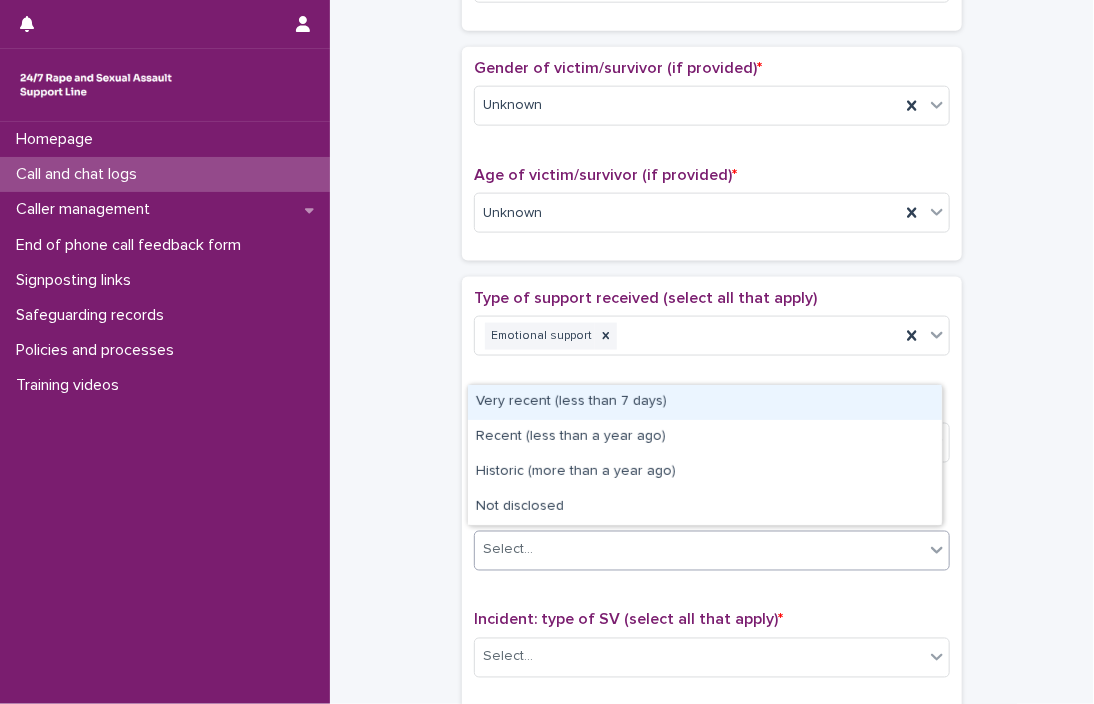 click on "Select..." at bounding box center [699, 550] 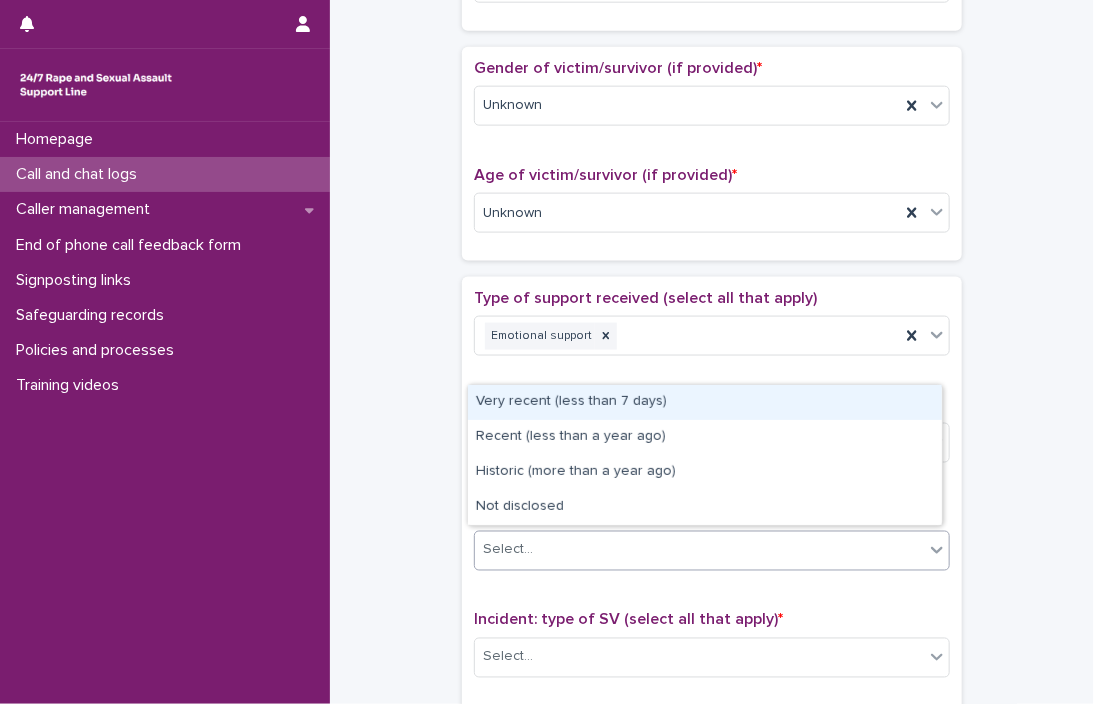 click on "Very recent (less than 7 days)" at bounding box center (705, 402) 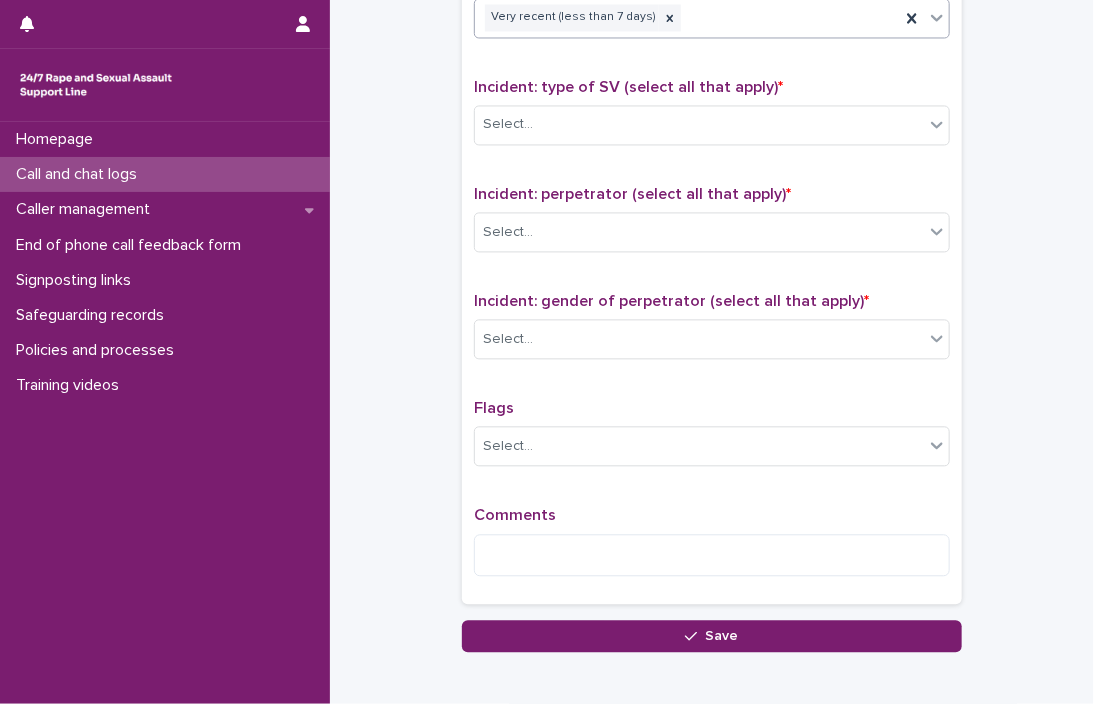 scroll, scrollTop: 1482, scrollLeft: 0, axis: vertical 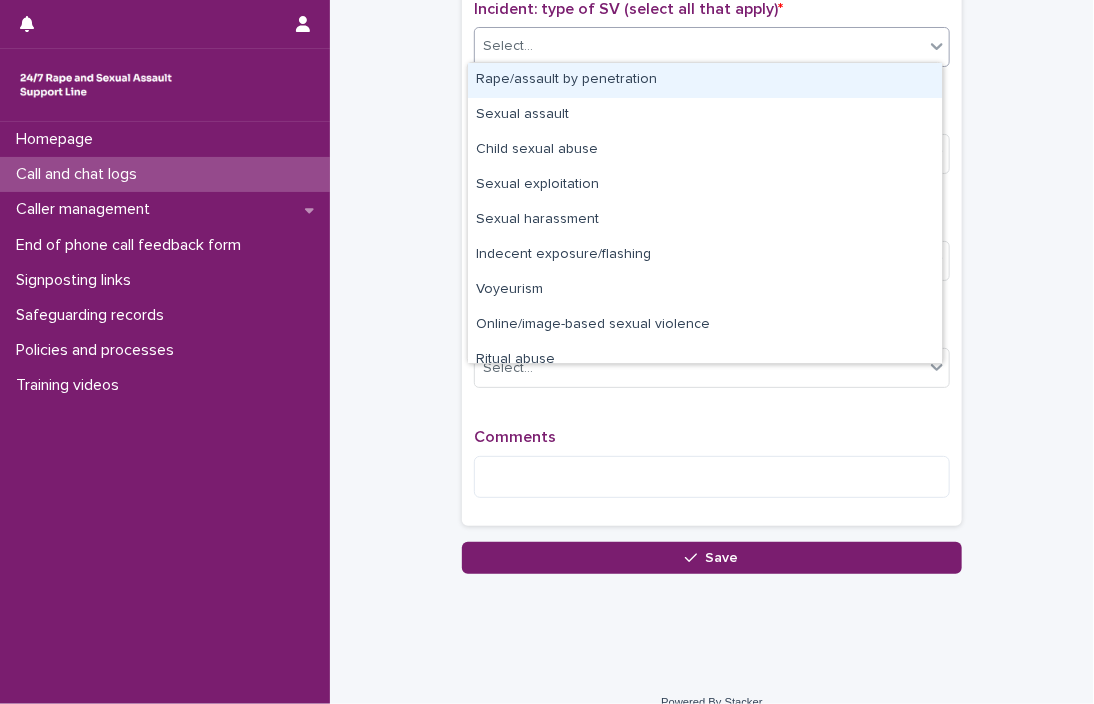 click on "Select..." at bounding box center [699, 46] 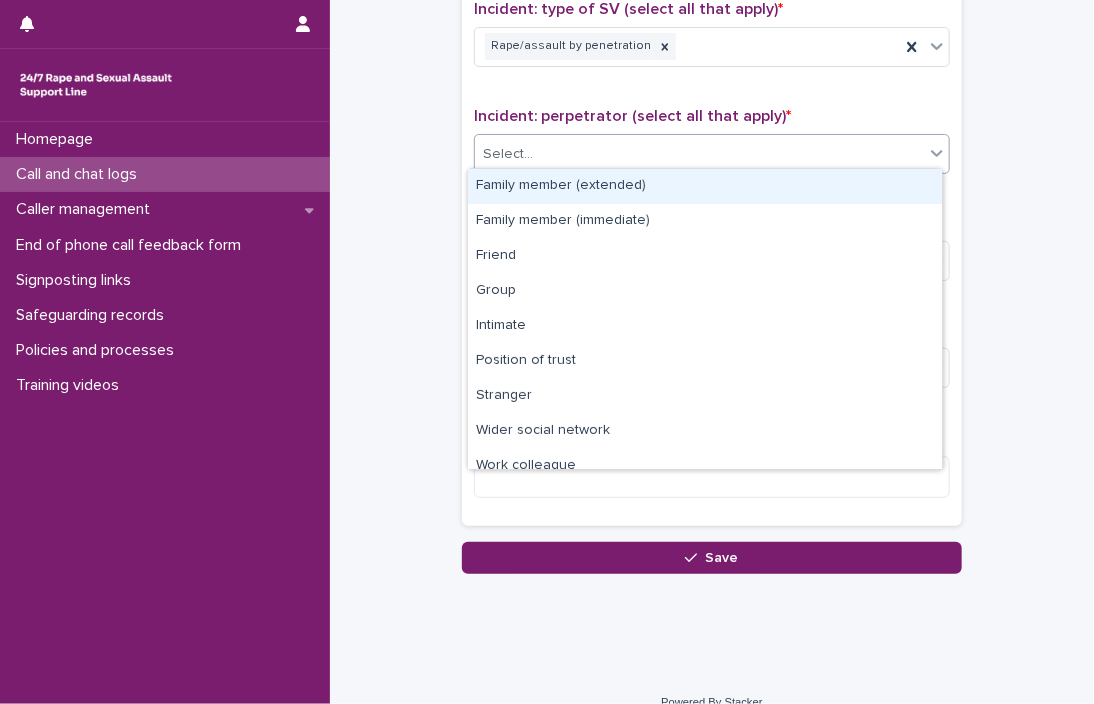 click on "Select..." at bounding box center [699, 154] 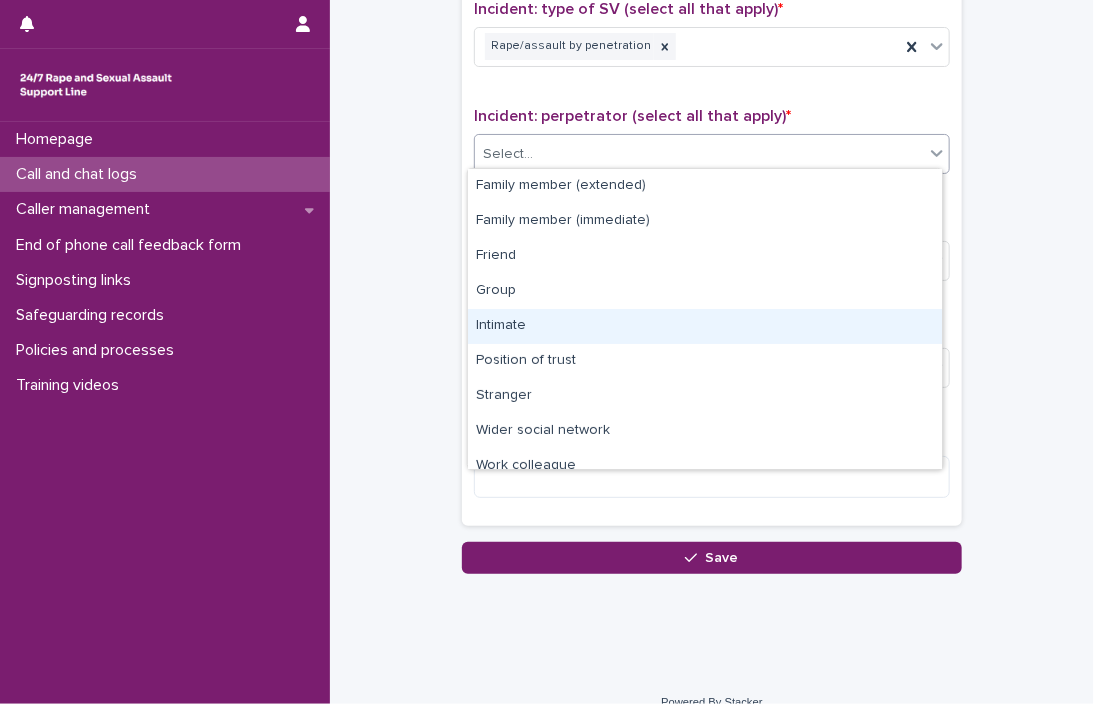 click on "Intimate" at bounding box center [705, 326] 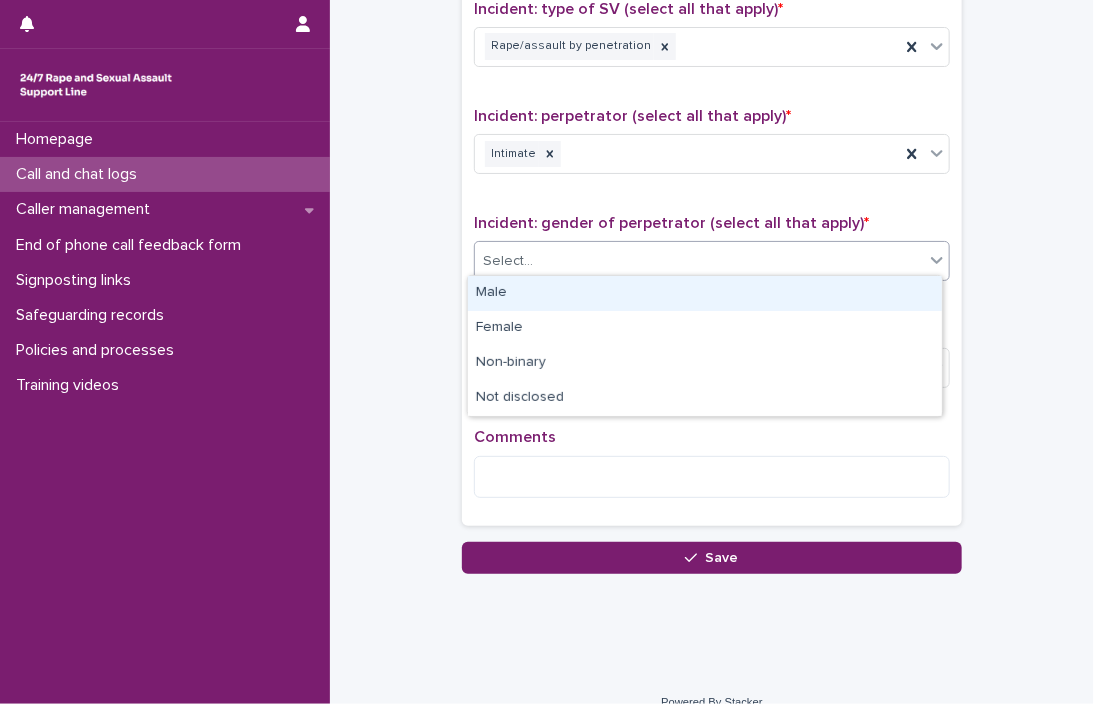 click on "Select..." at bounding box center (712, 261) 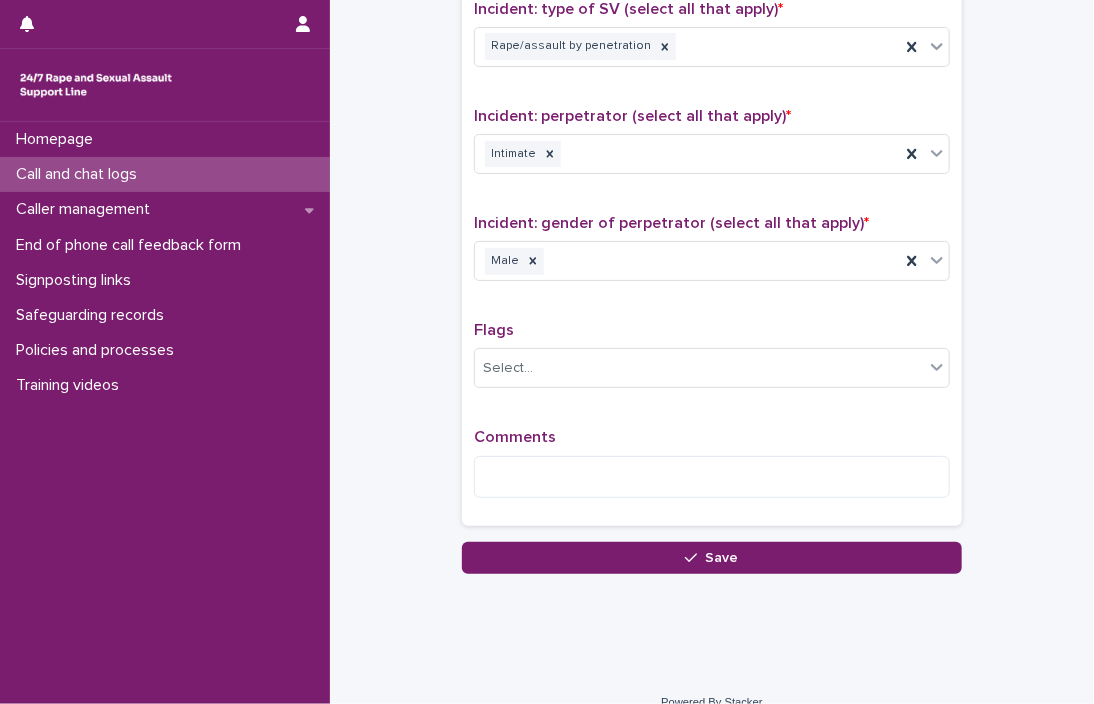 drag, startPoint x: 1047, startPoint y: 571, endPoint x: 1089, endPoint y: 610, distance: 57.31492 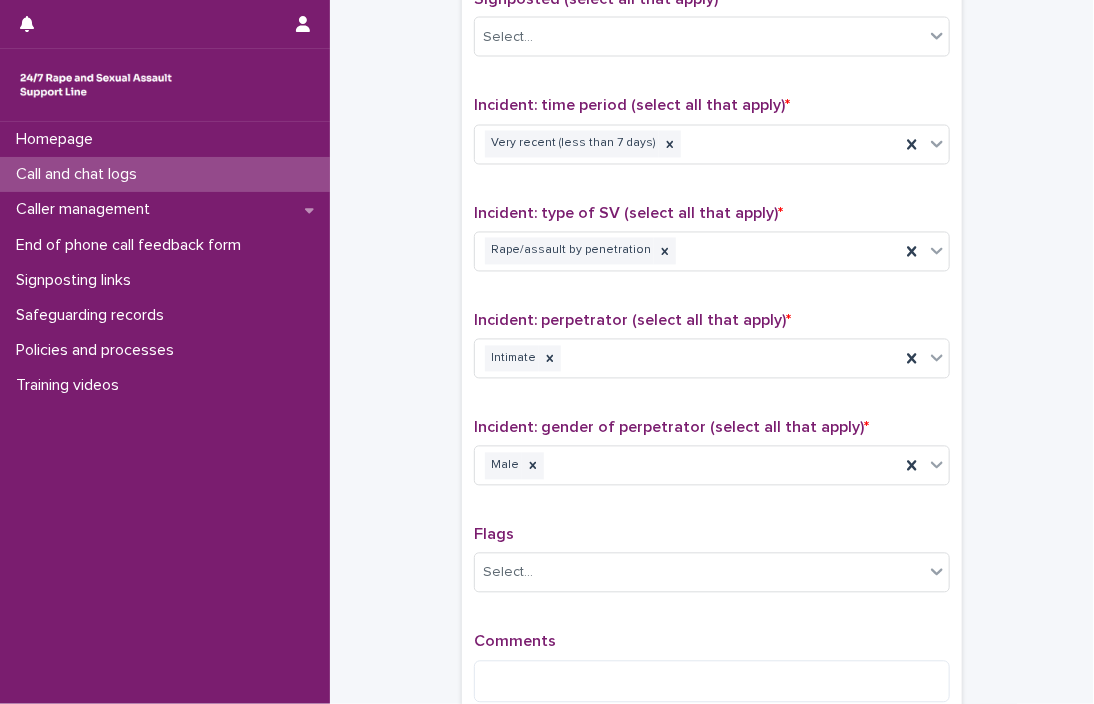 scroll, scrollTop: 1479, scrollLeft: 0, axis: vertical 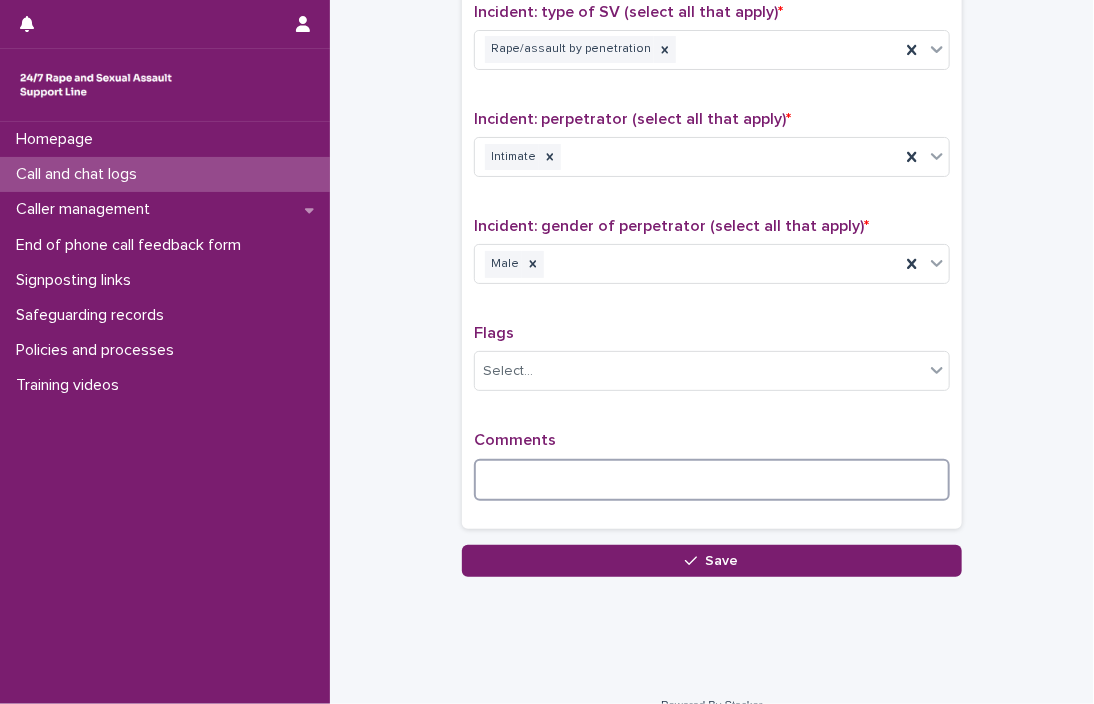 click at bounding box center [712, 480] 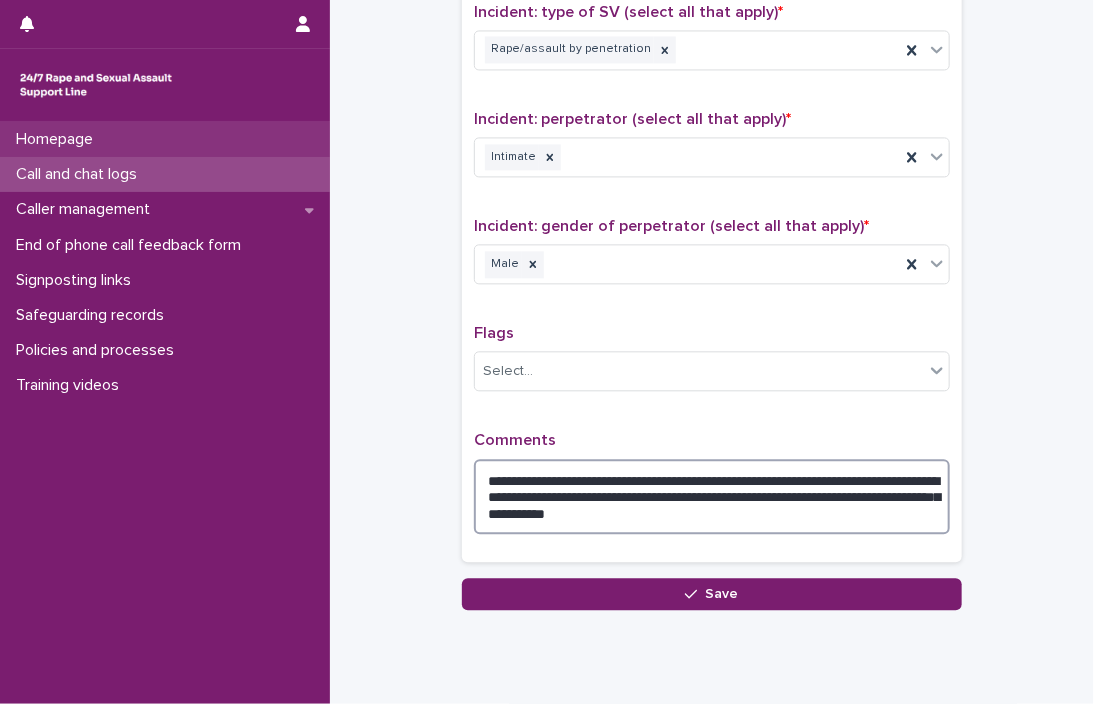 type on "**********" 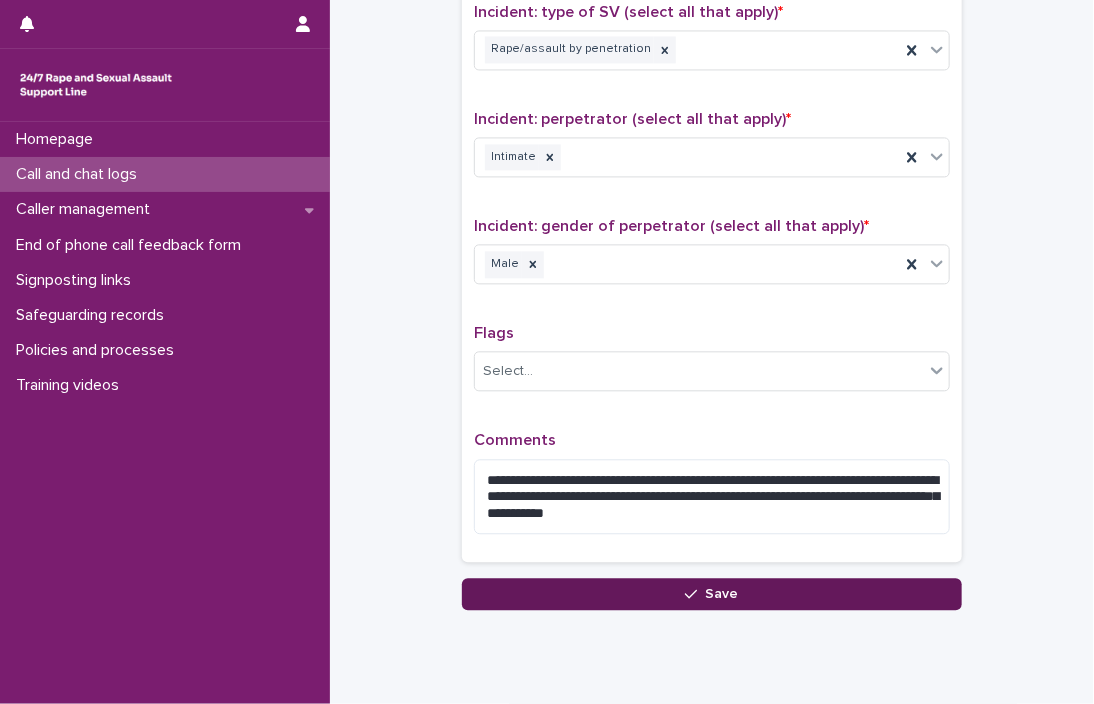 click on "Save" at bounding box center (712, 594) 